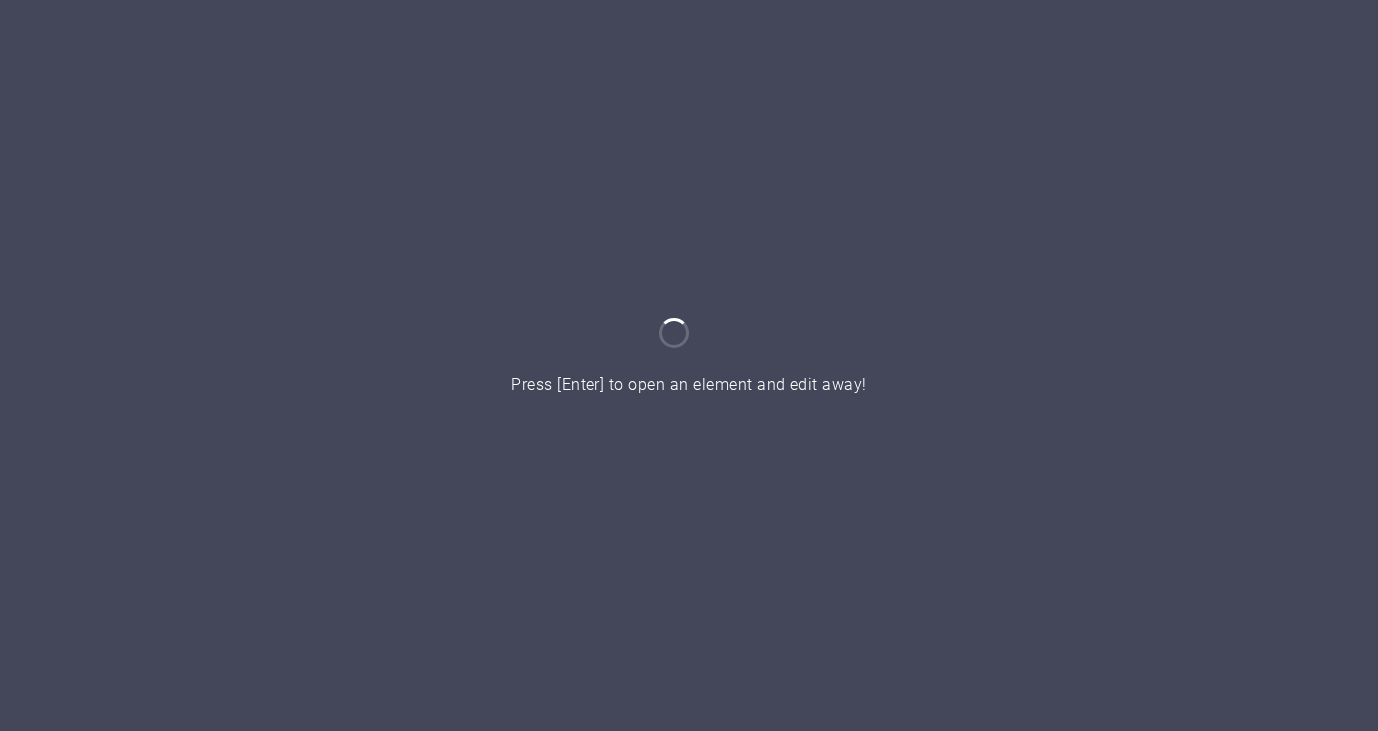 scroll, scrollTop: 0, scrollLeft: 0, axis: both 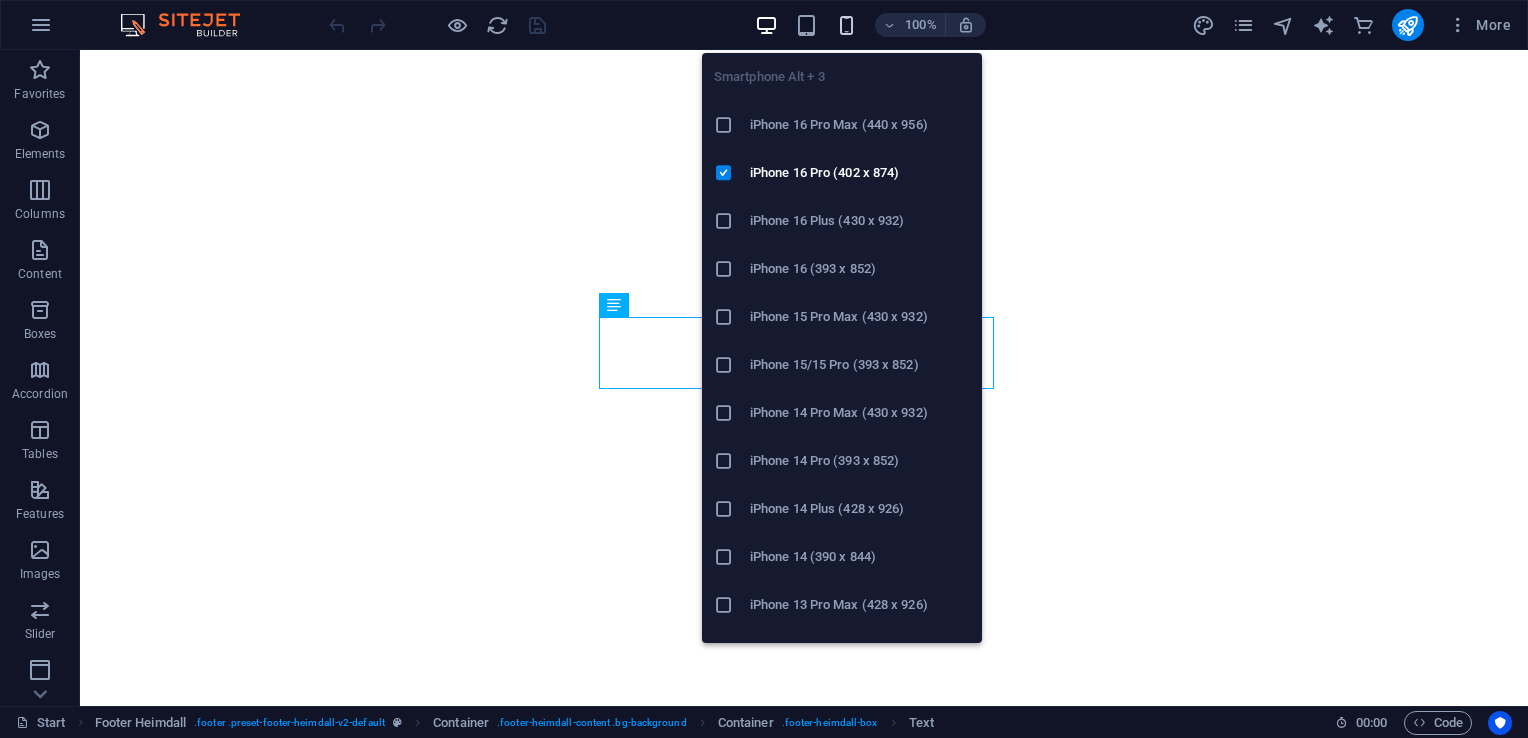 click at bounding box center (846, 25) 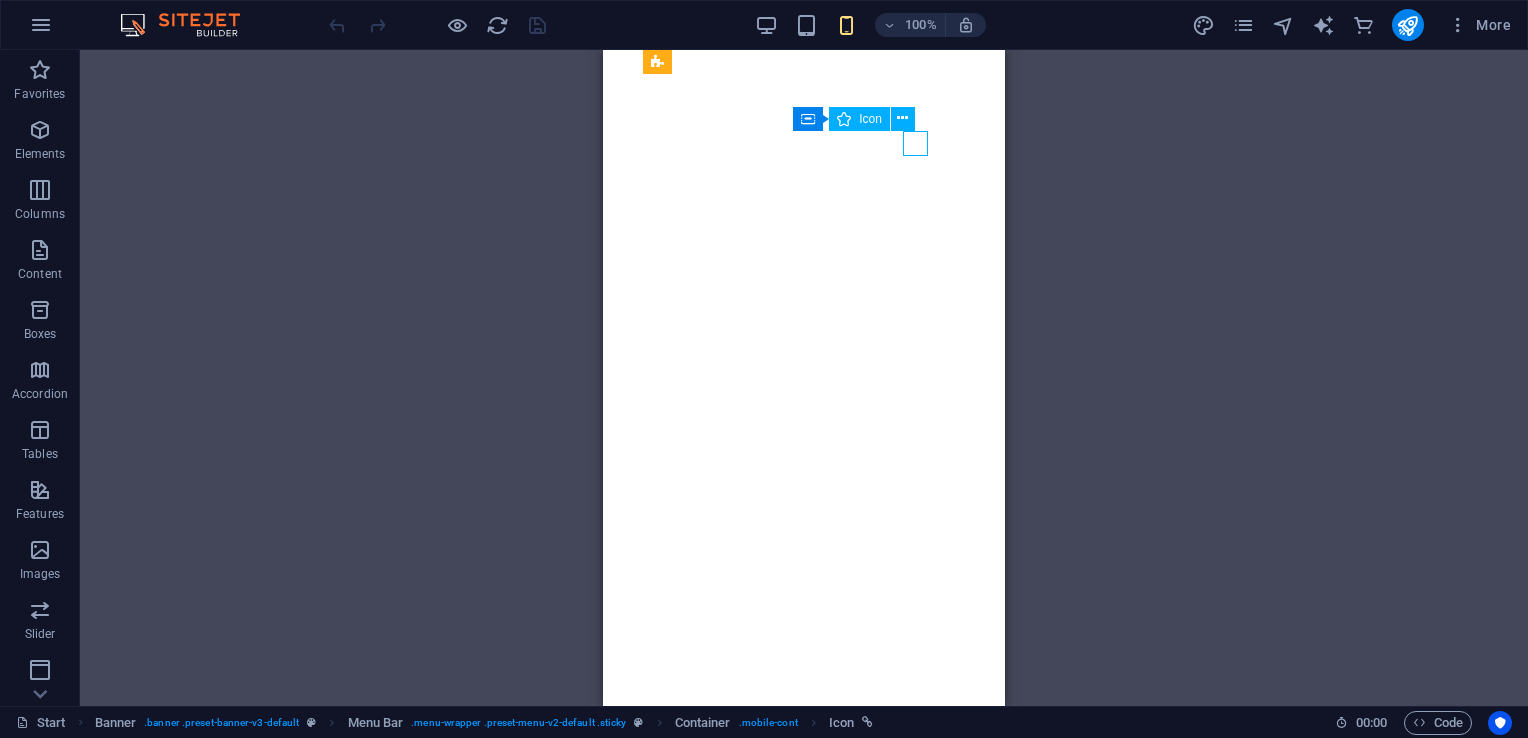 select on "xMidYMid" 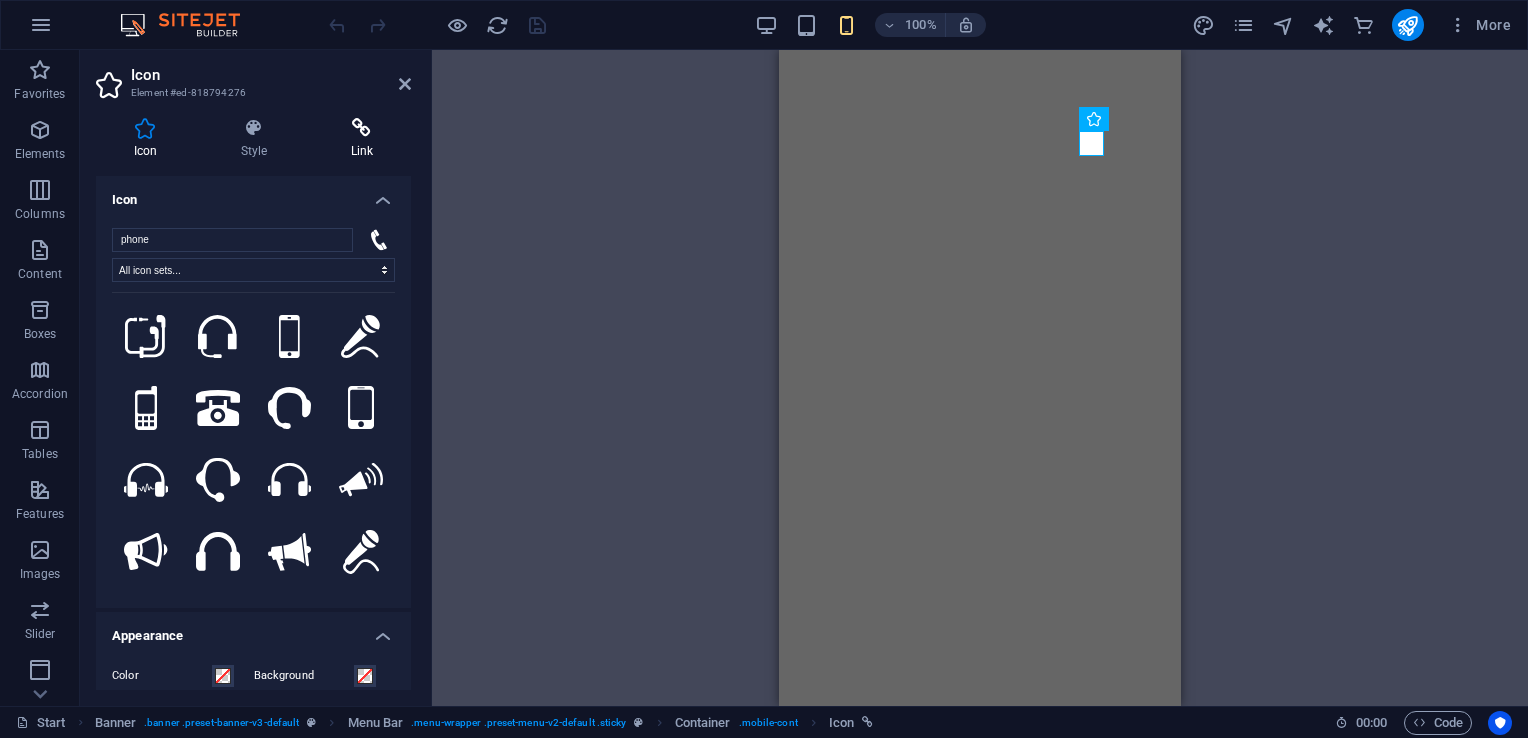 click on "Link" at bounding box center [362, 139] 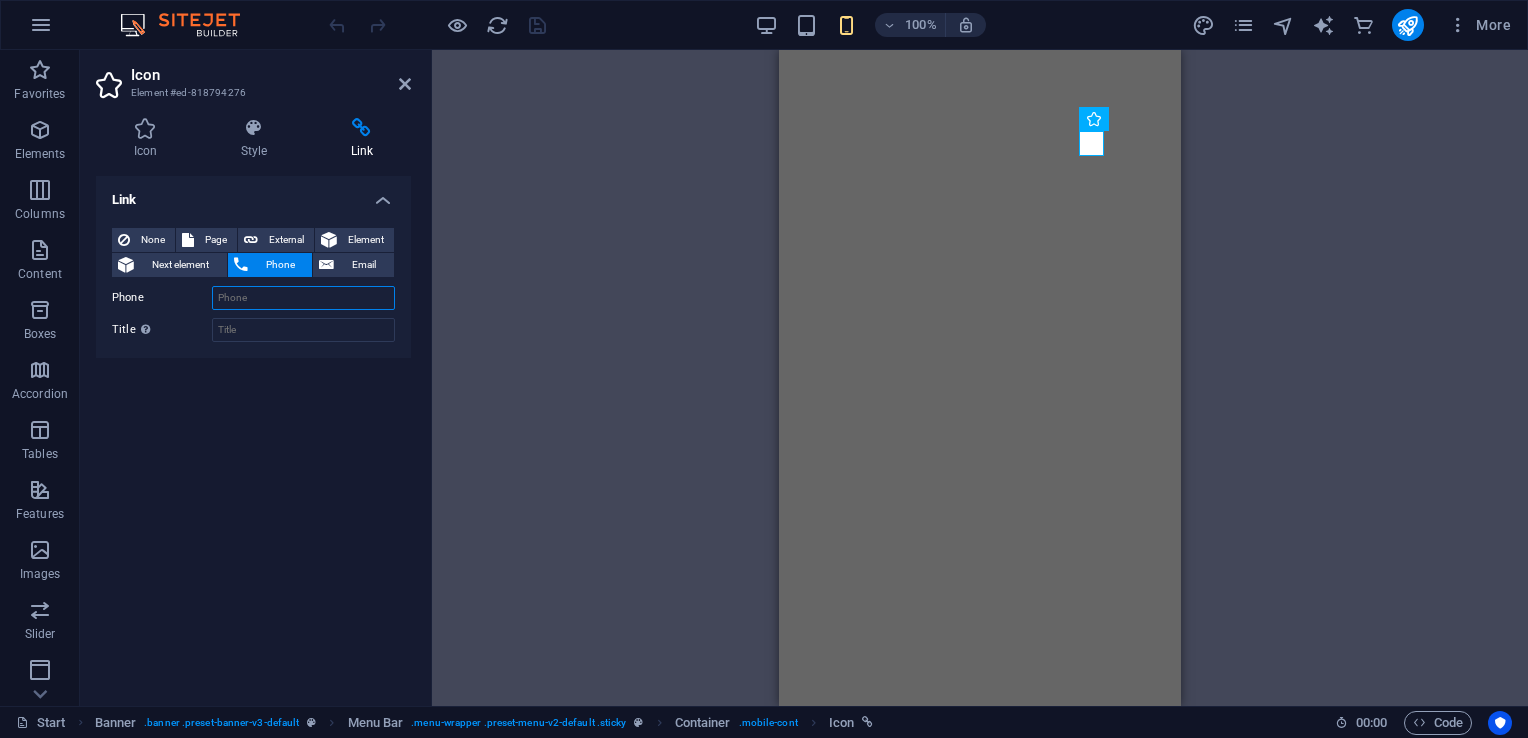 click on "Phone" at bounding box center (303, 298) 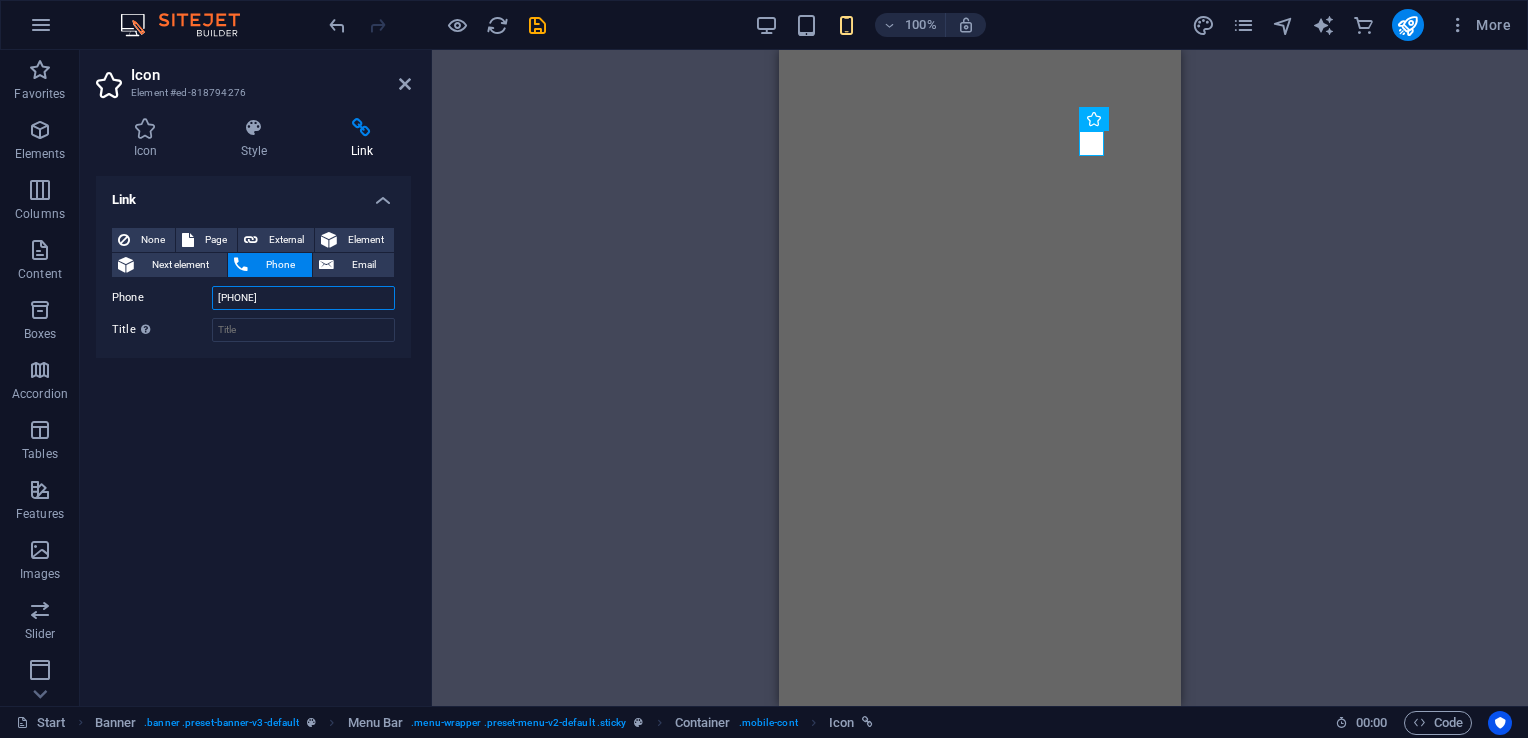 click on "[PHONE]" at bounding box center [303, 298] 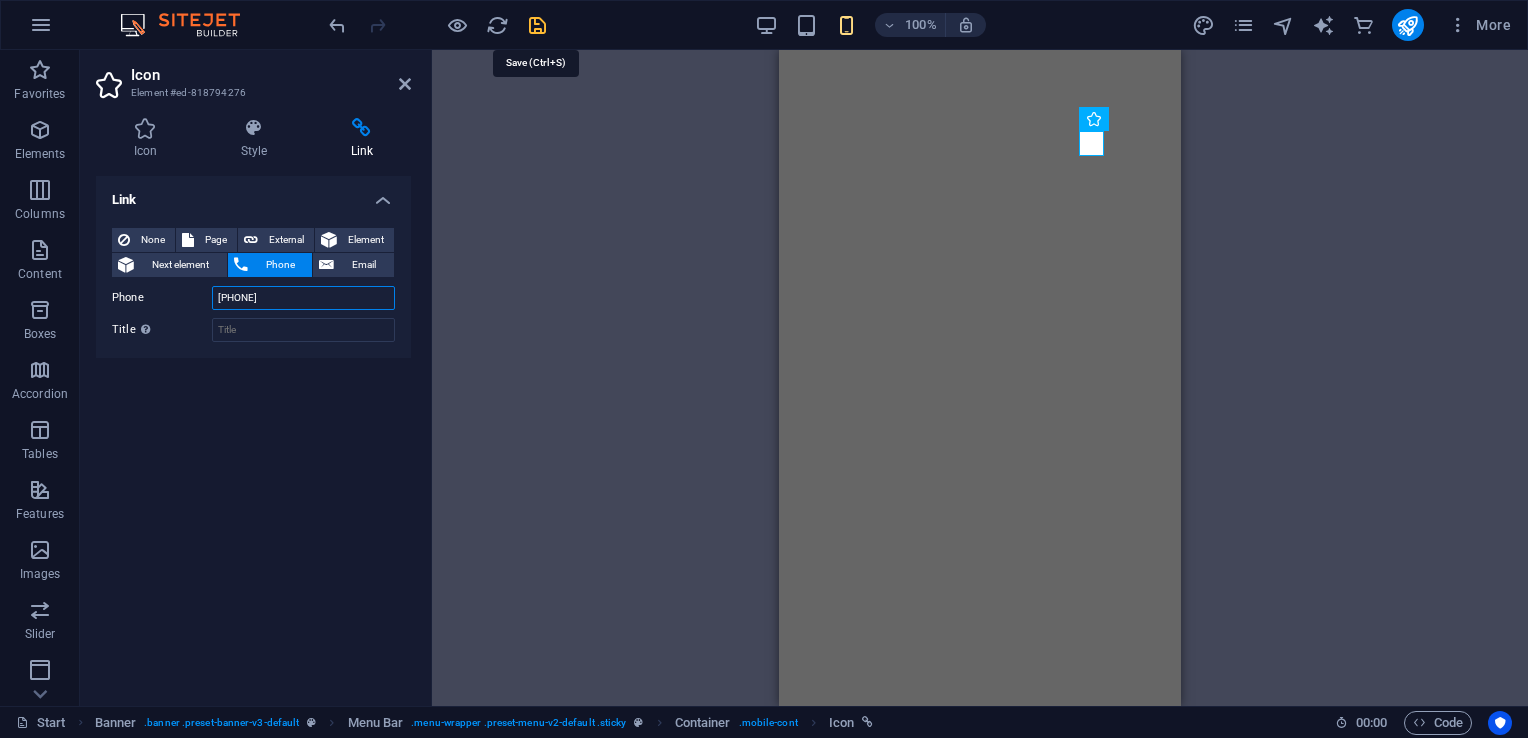 type on "[PHONE]" 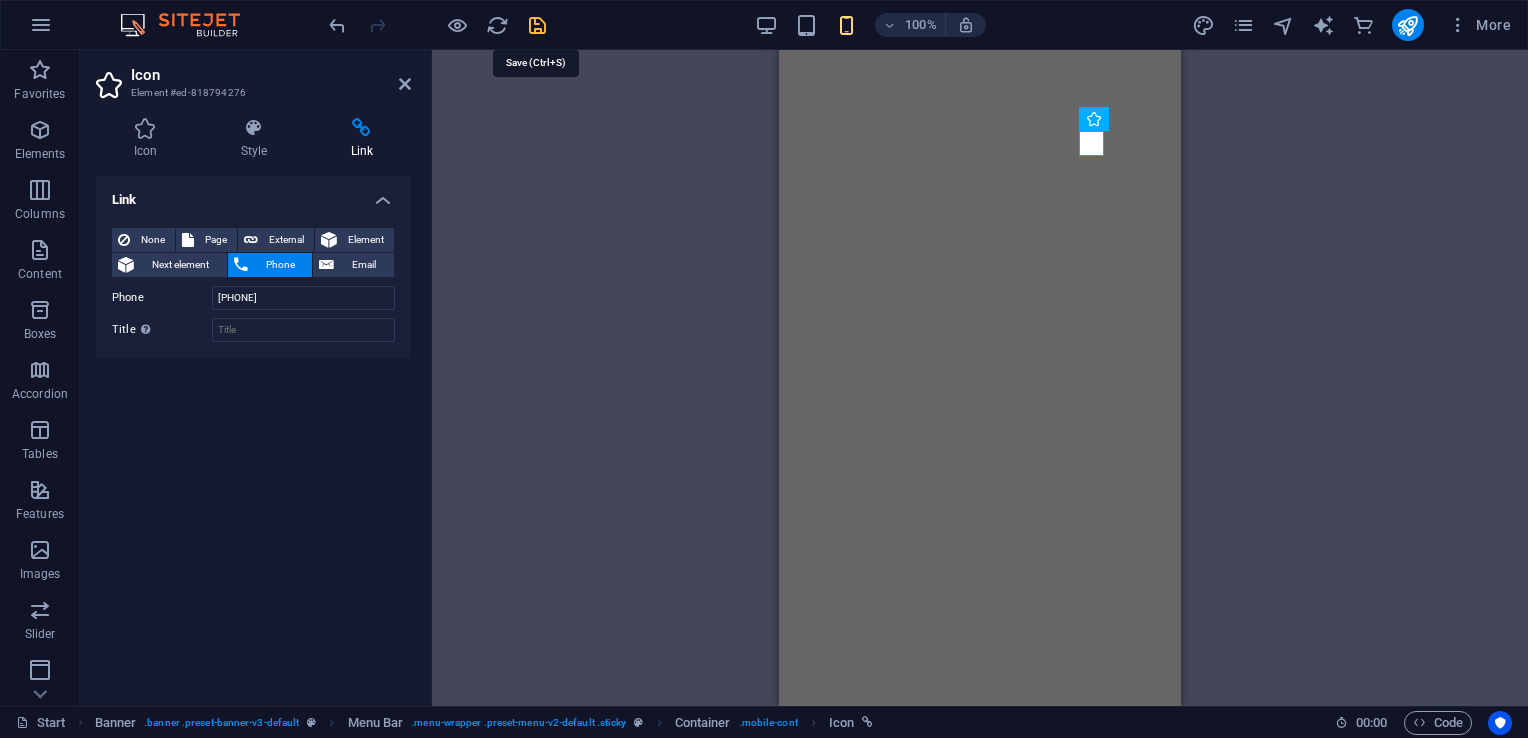 click at bounding box center (537, 25) 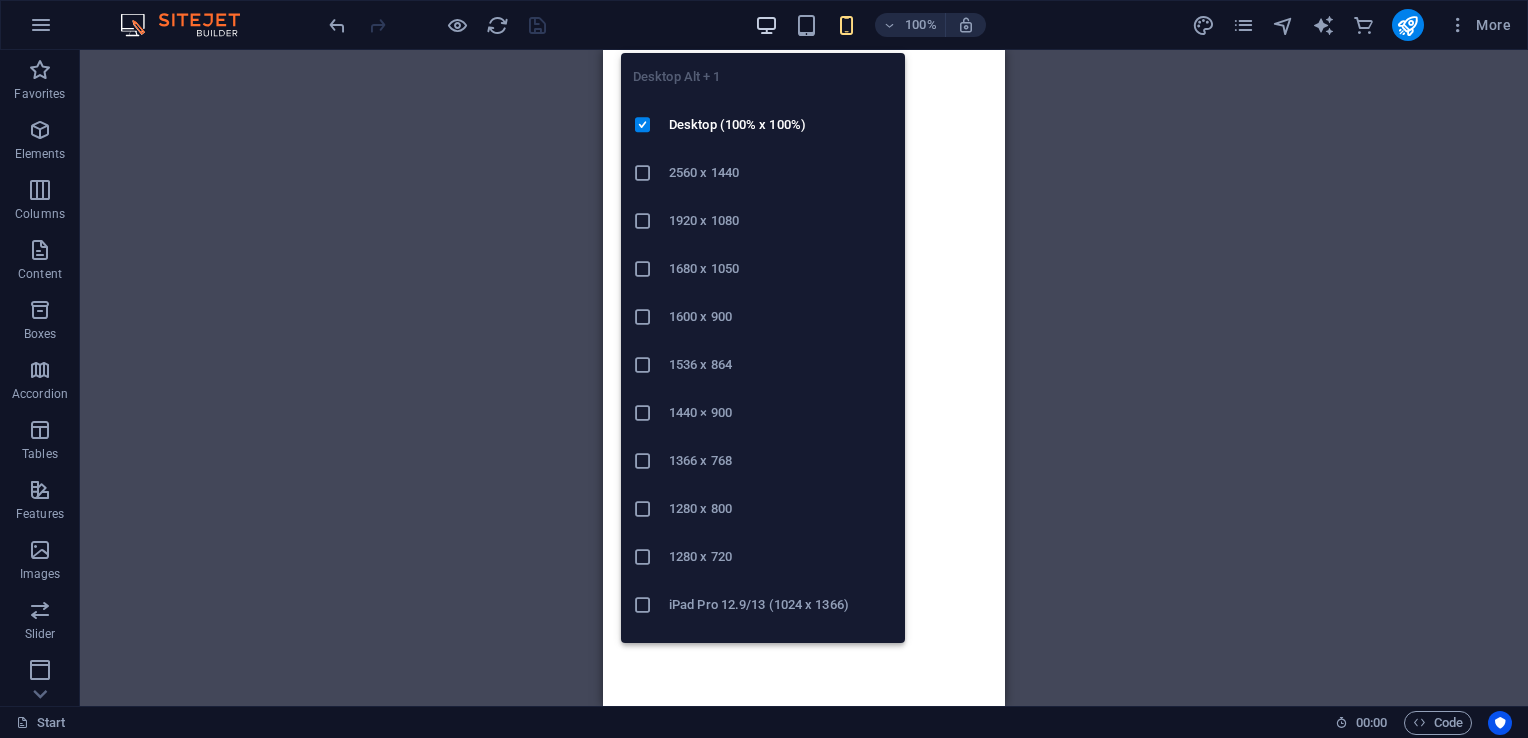 click at bounding box center (766, 25) 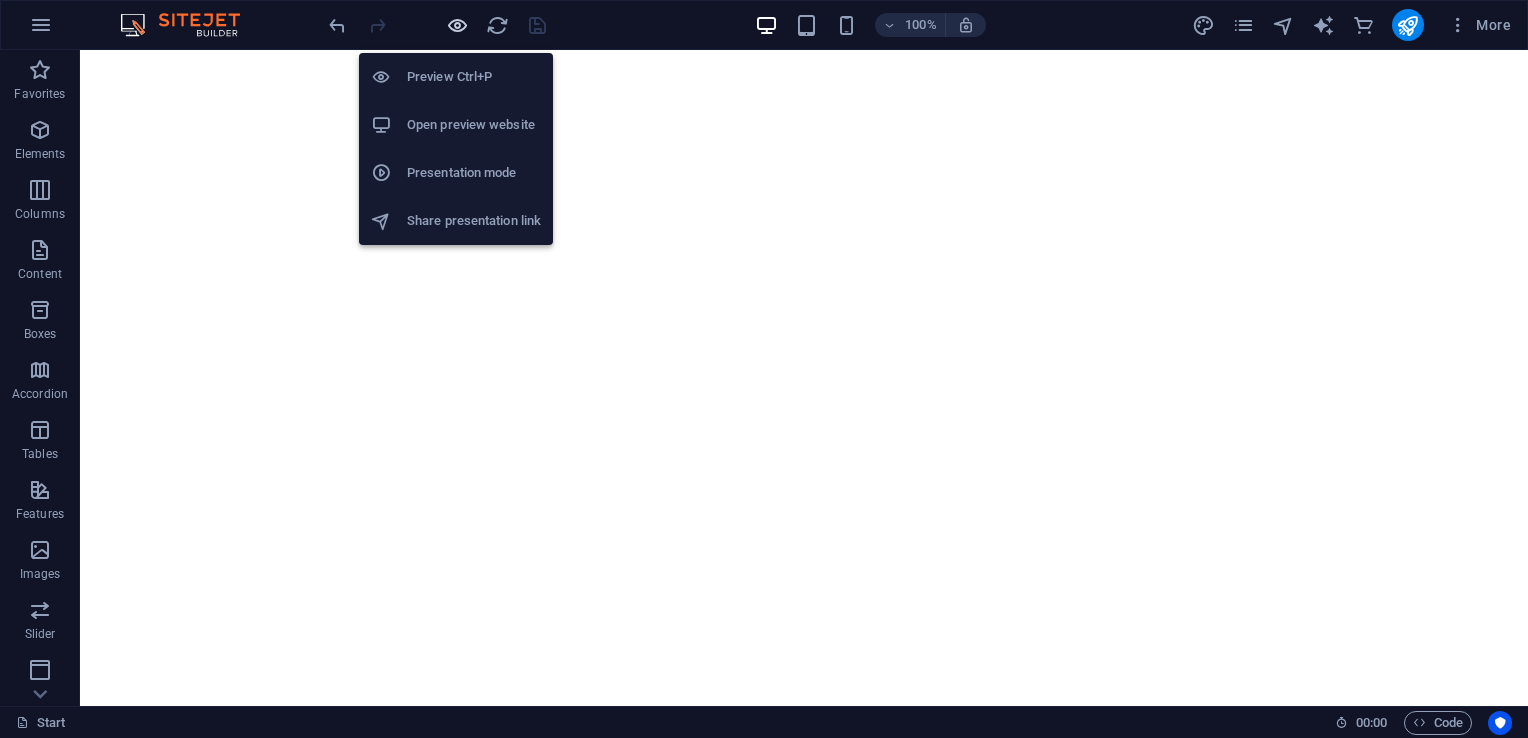 click at bounding box center [457, 25] 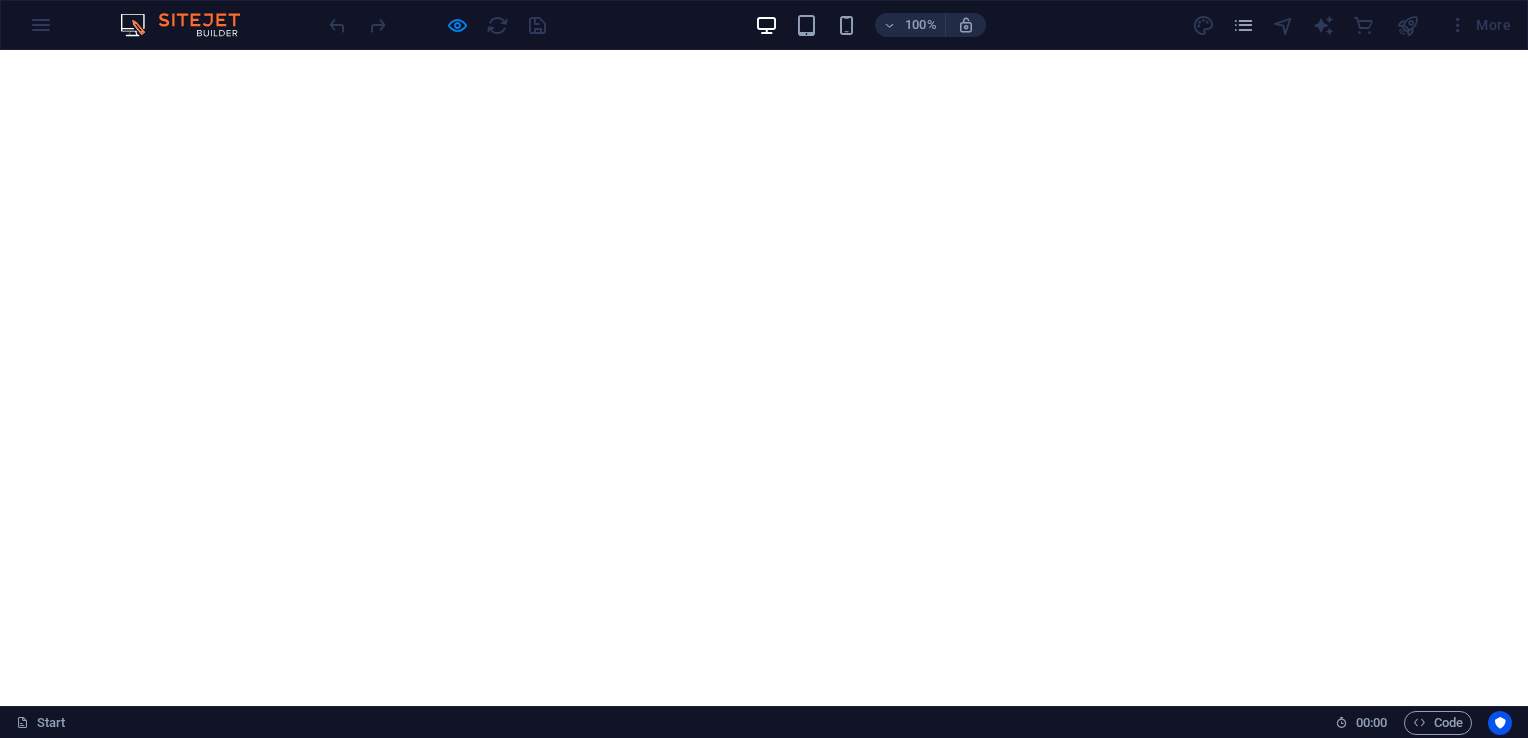 click on "More" at bounding box center [1479, 25] 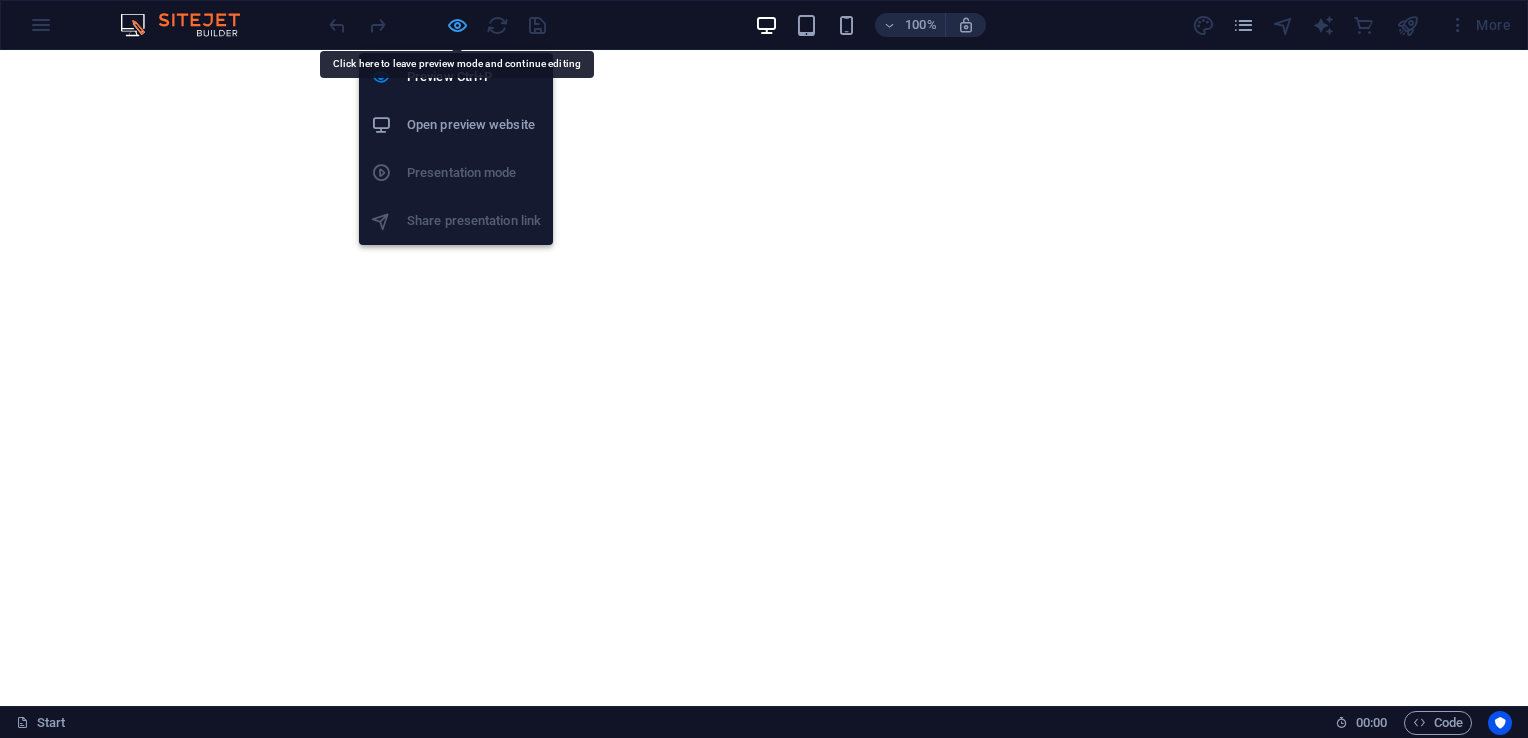 click at bounding box center [457, 25] 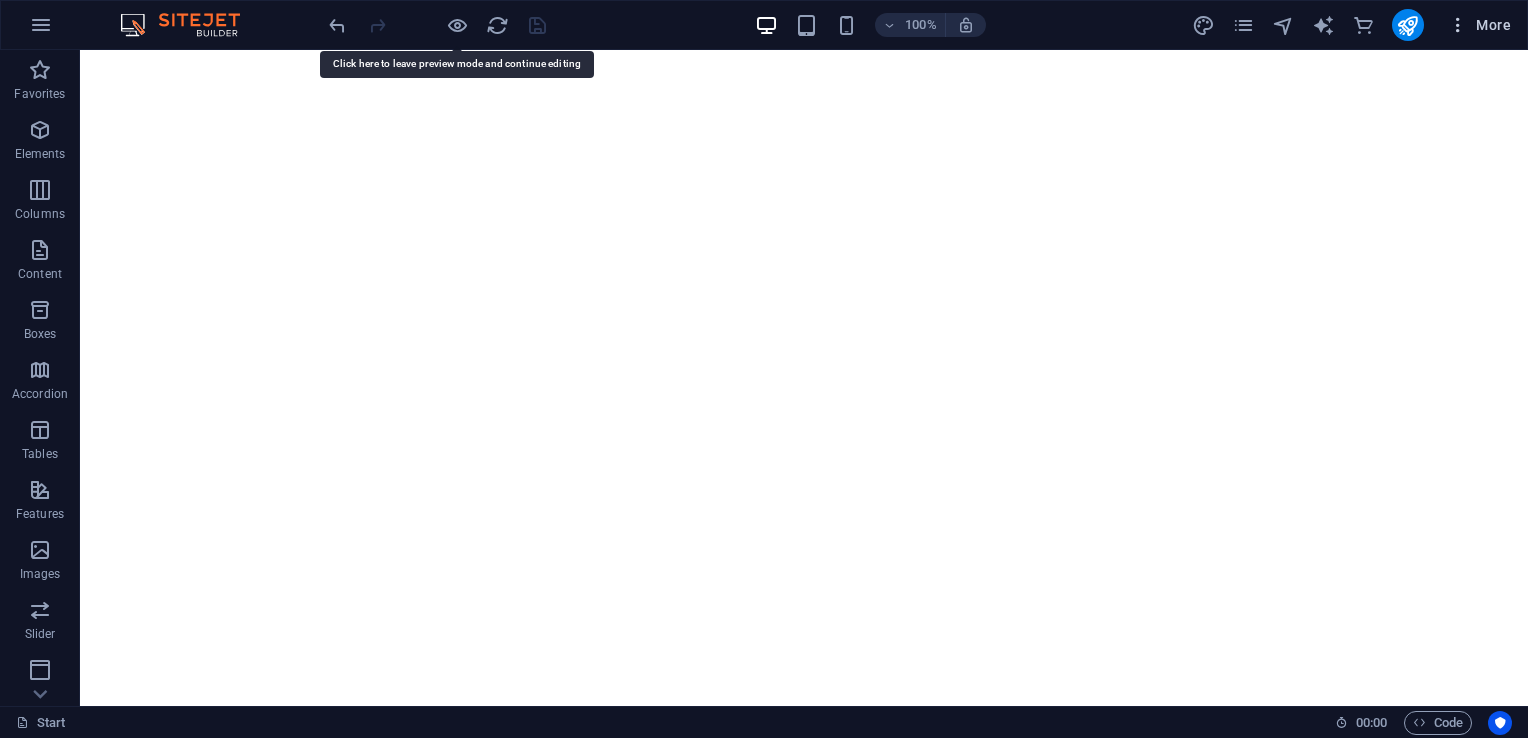 click at bounding box center (1458, 25) 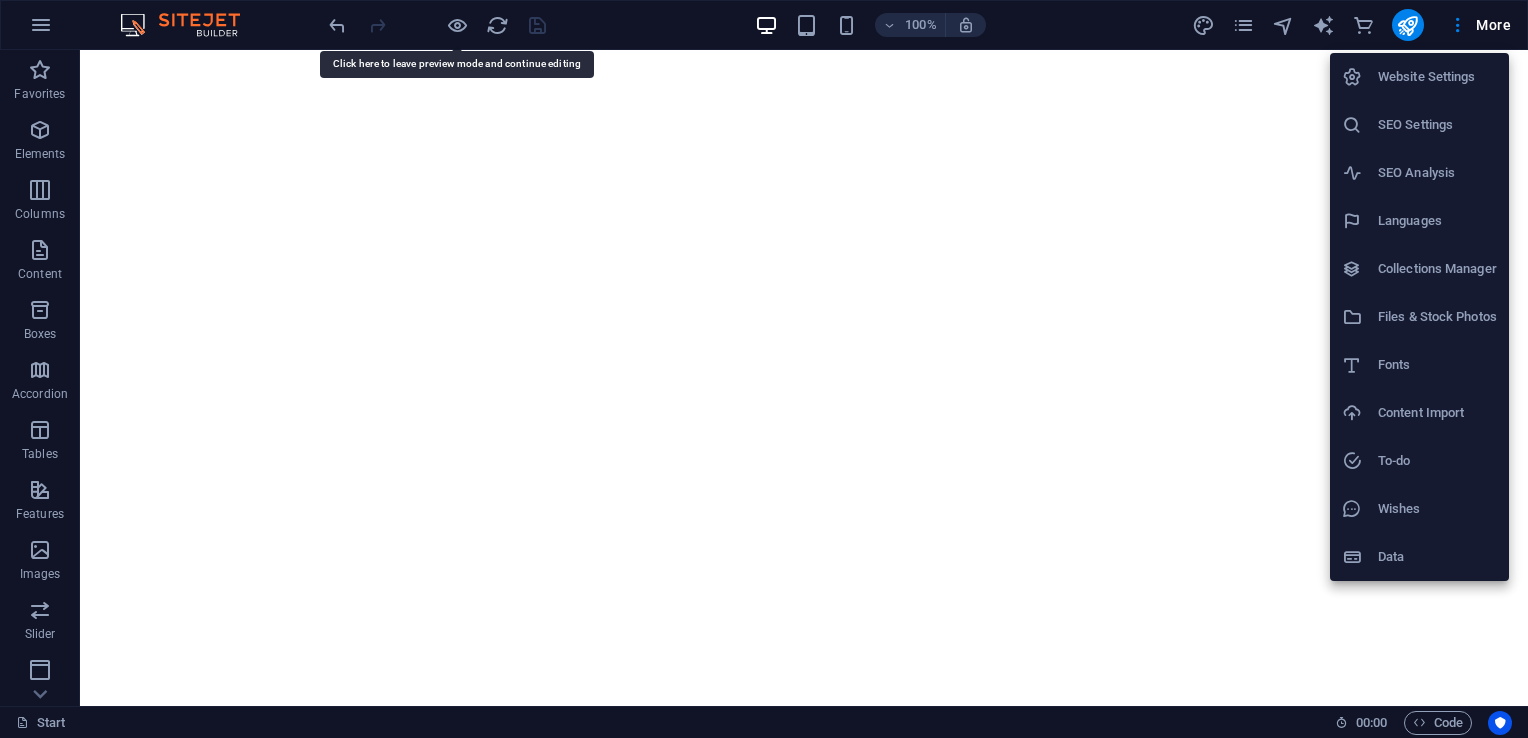 click on "Website Settings" at bounding box center [1419, 77] 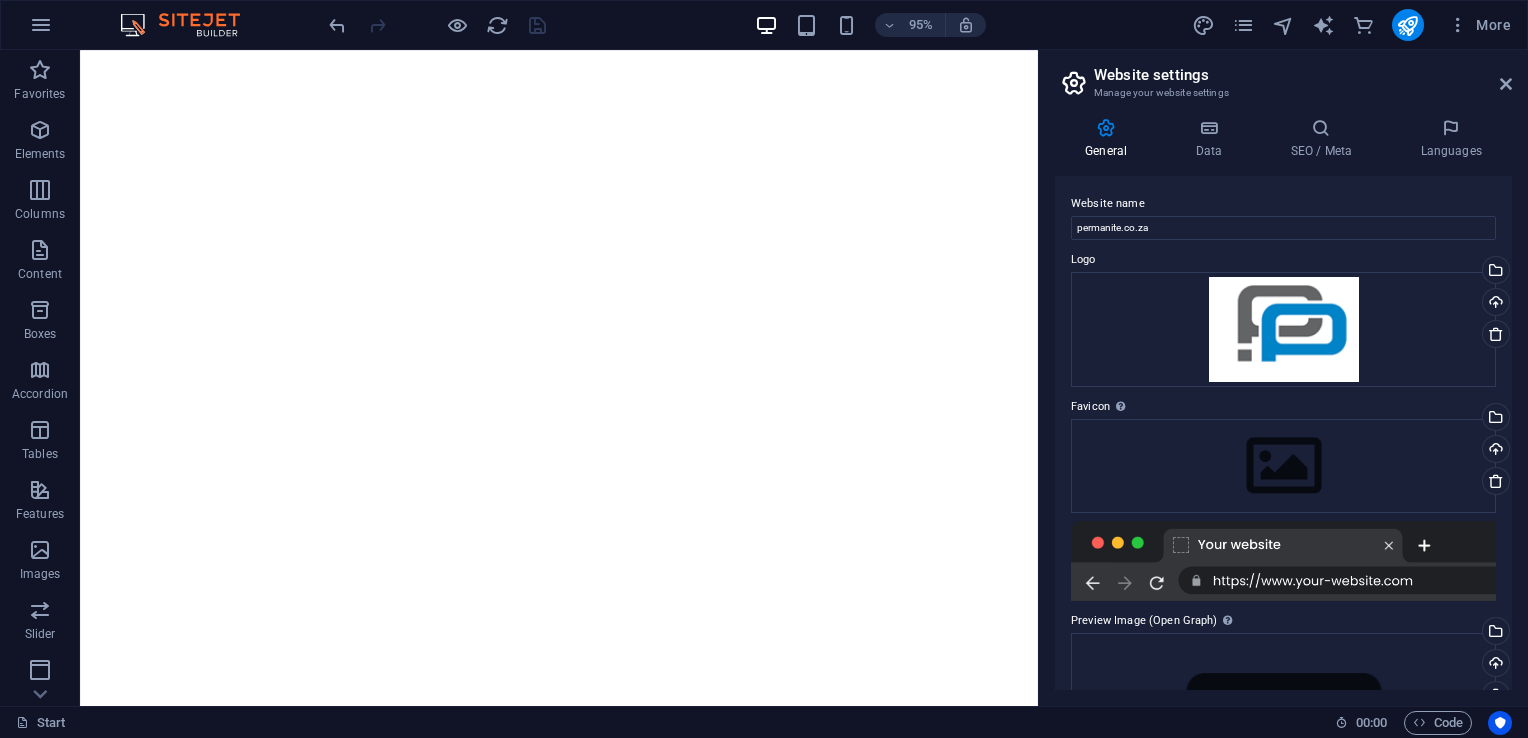 scroll, scrollTop: 188, scrollLeft: 0, axis: vertical 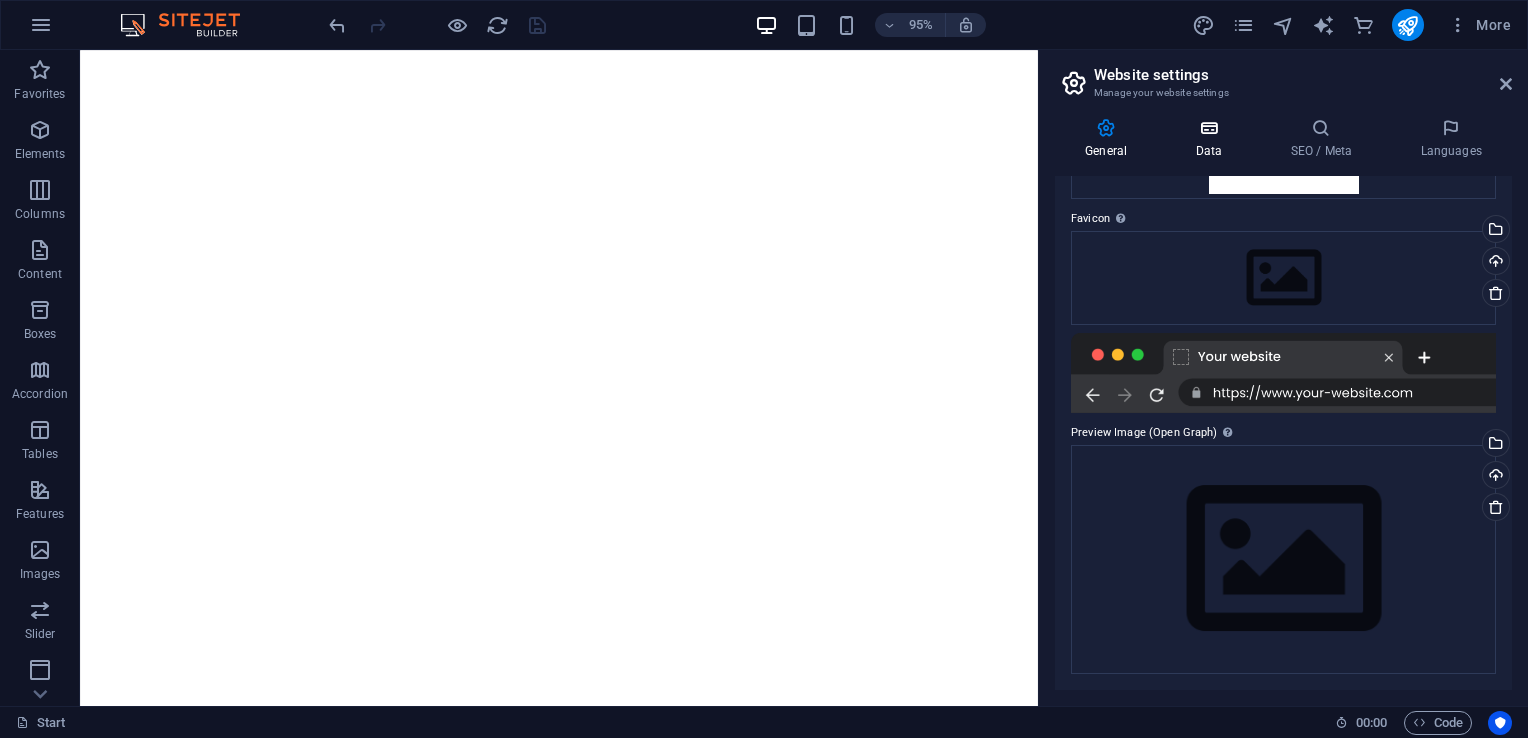click at bounding box center (1208, 128) 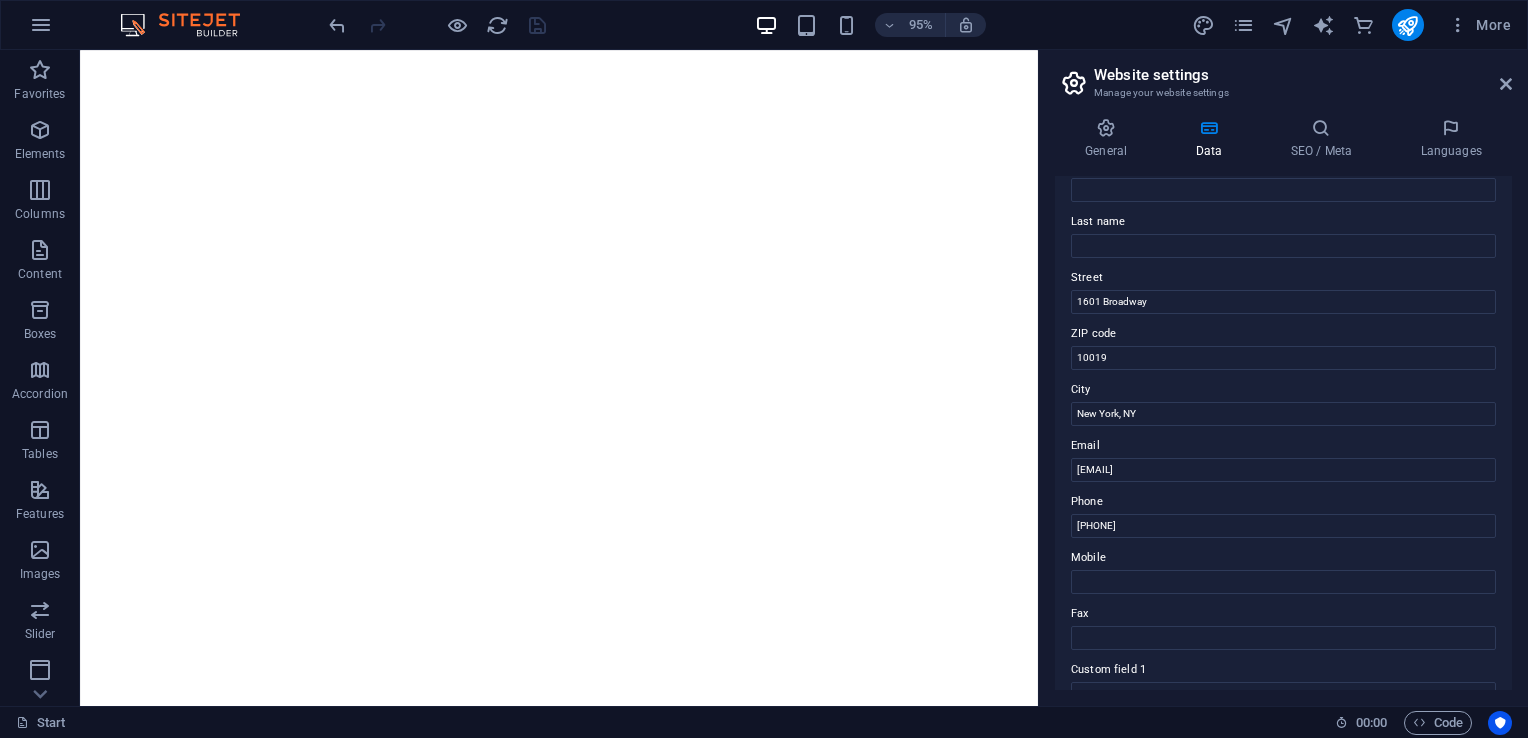 scroll, scrollTop: 136, scrollLeft: 0, axis: vertical 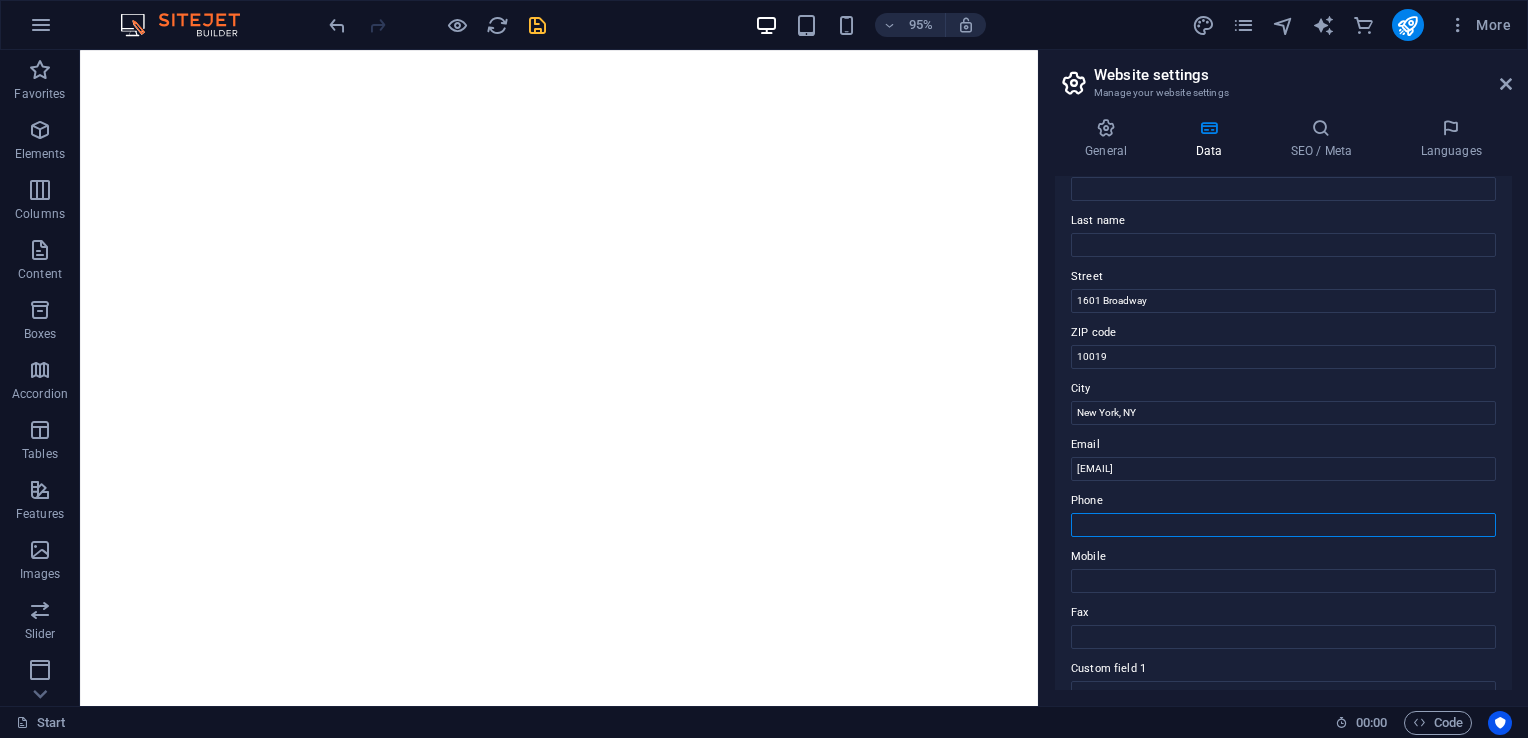 paste on "[PHONE]" 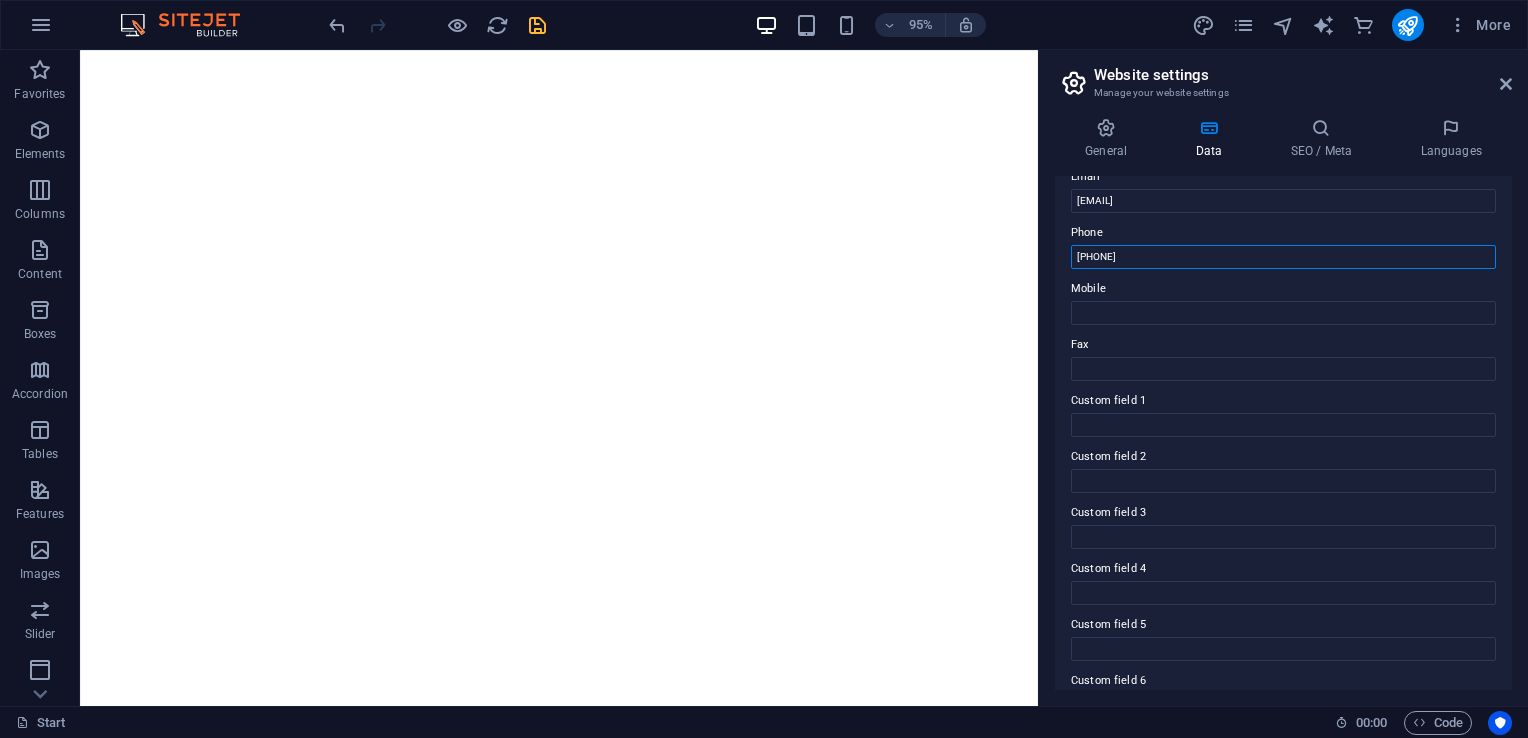 scroll, scrollTop: 404, scrollLeft: 0, axis: vertical 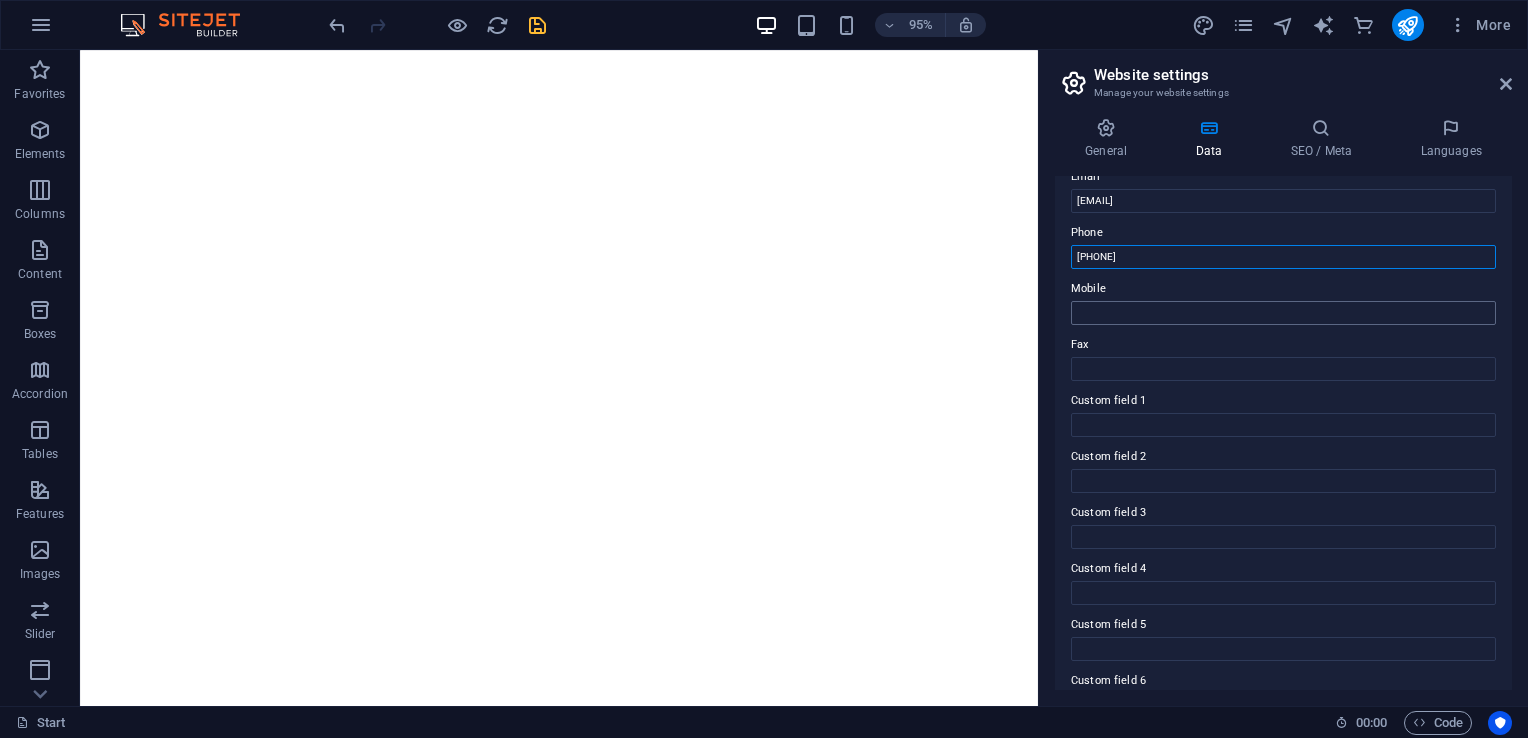 type on "[PHONE]" 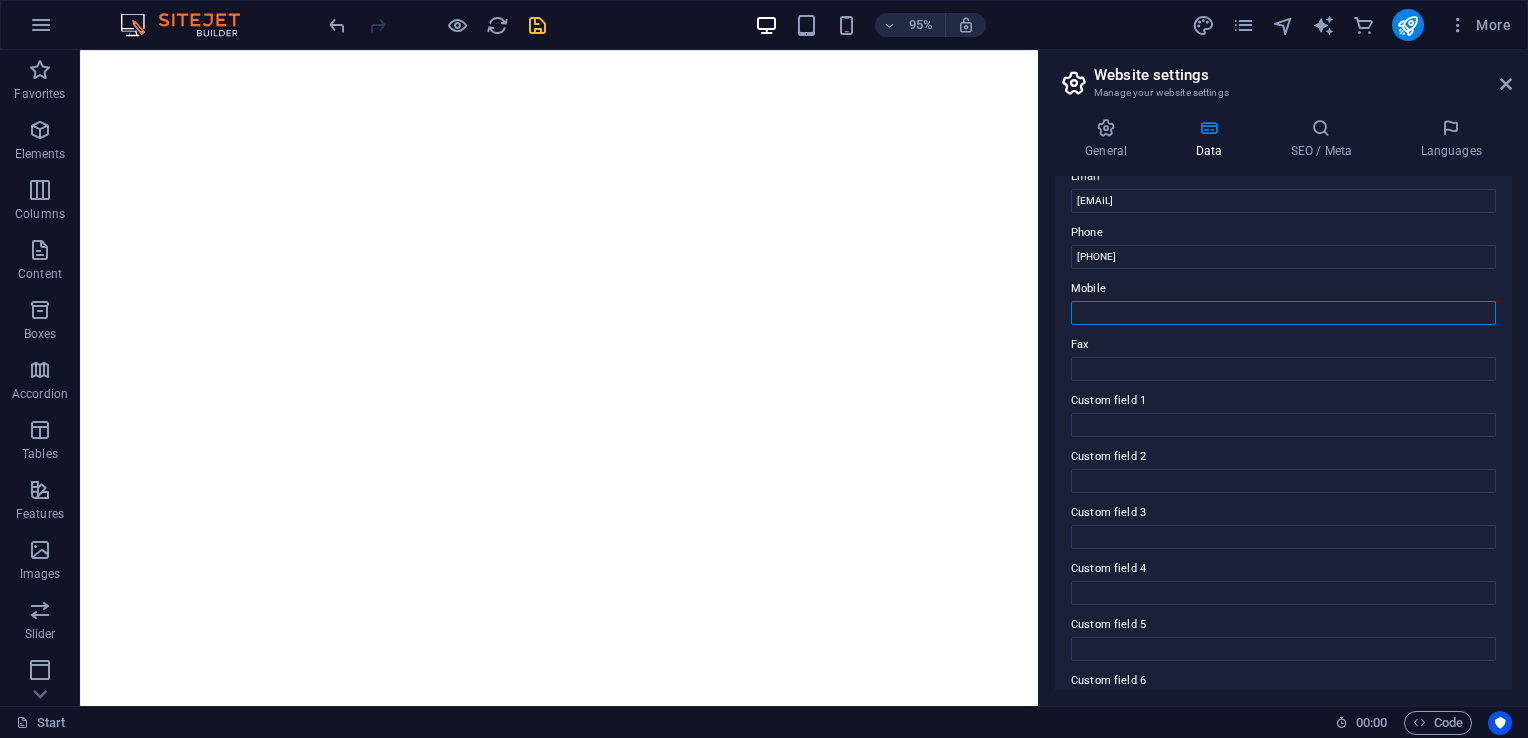 click on "Mobile" at bounding box center (1283, 313) 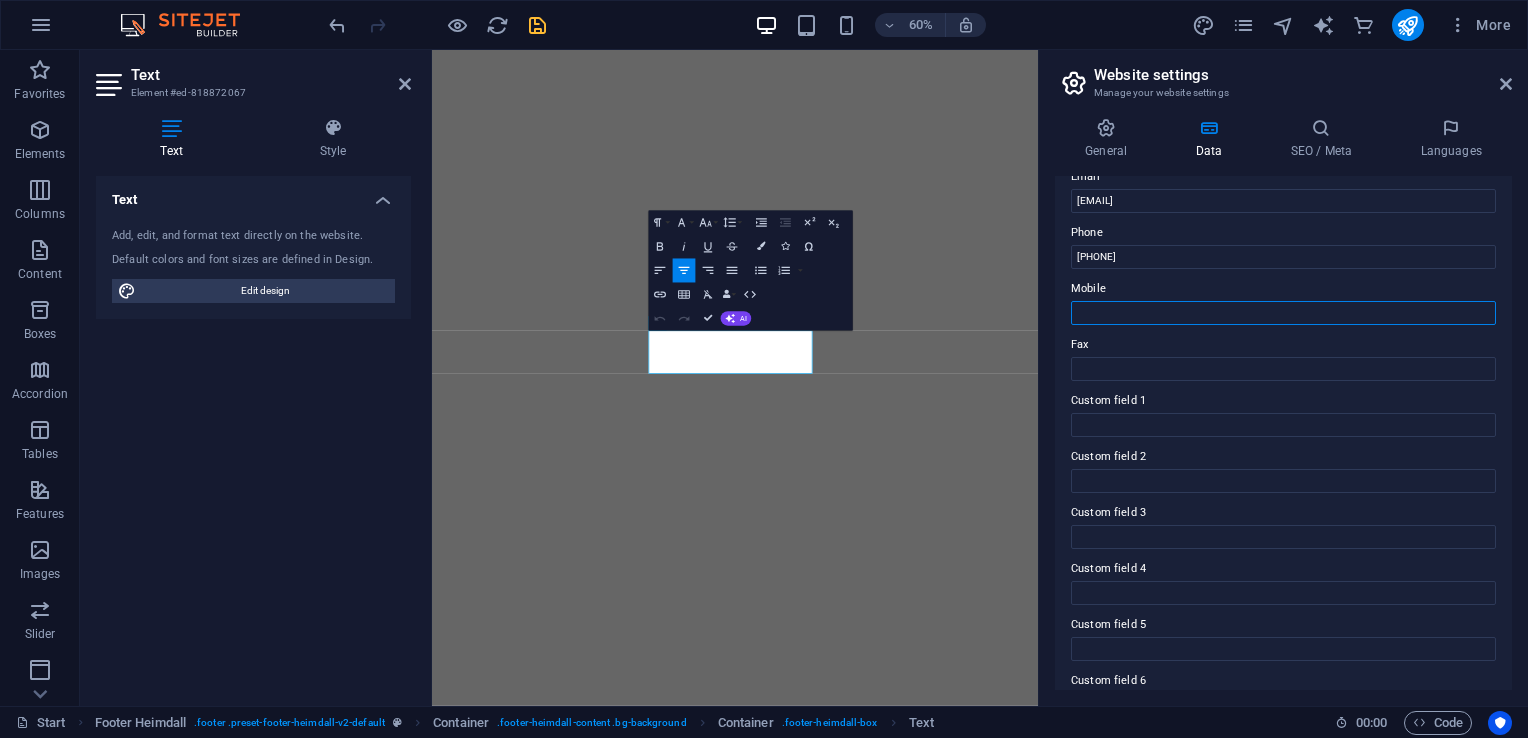 click on "Mobile" at bounding box center (1283, 313) 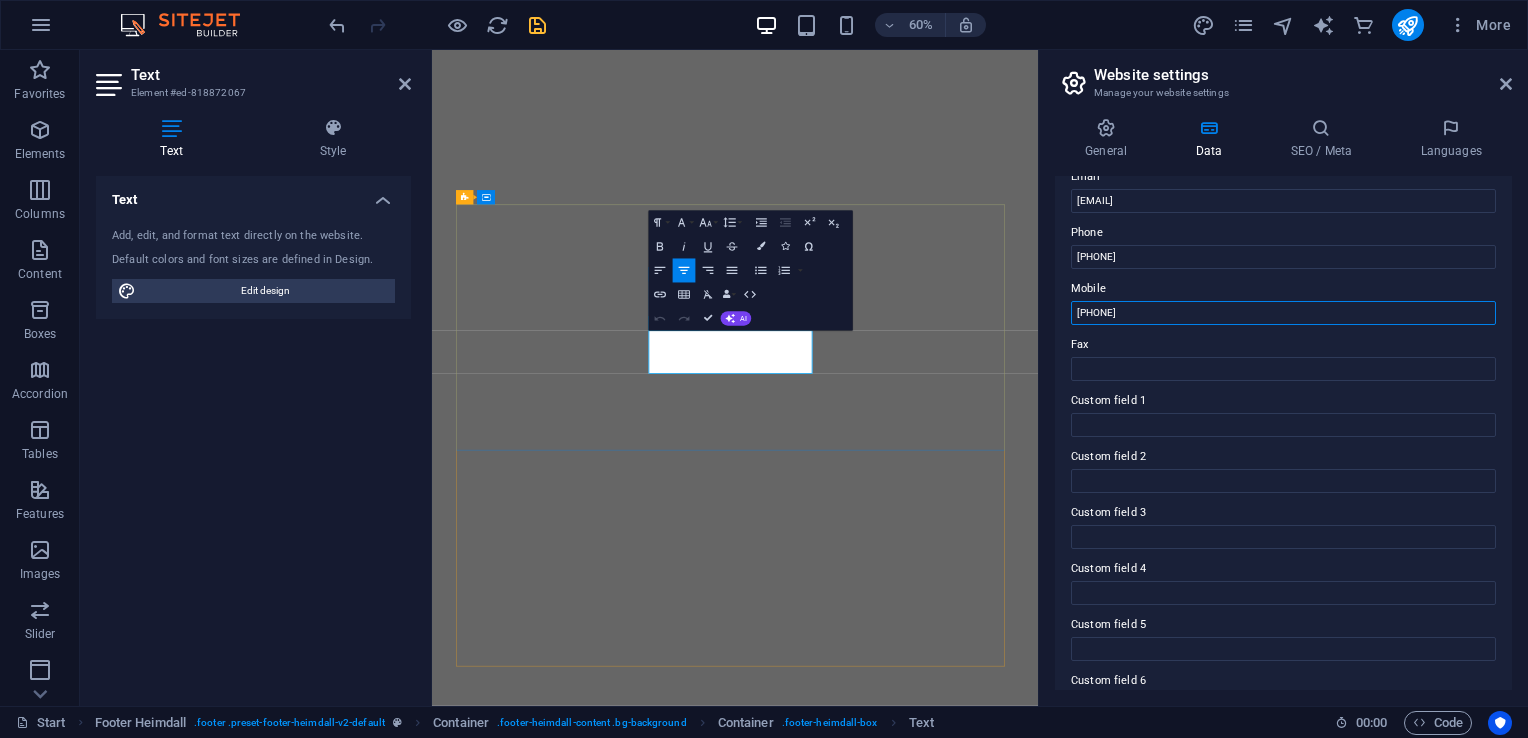 type on "[PHONE]" 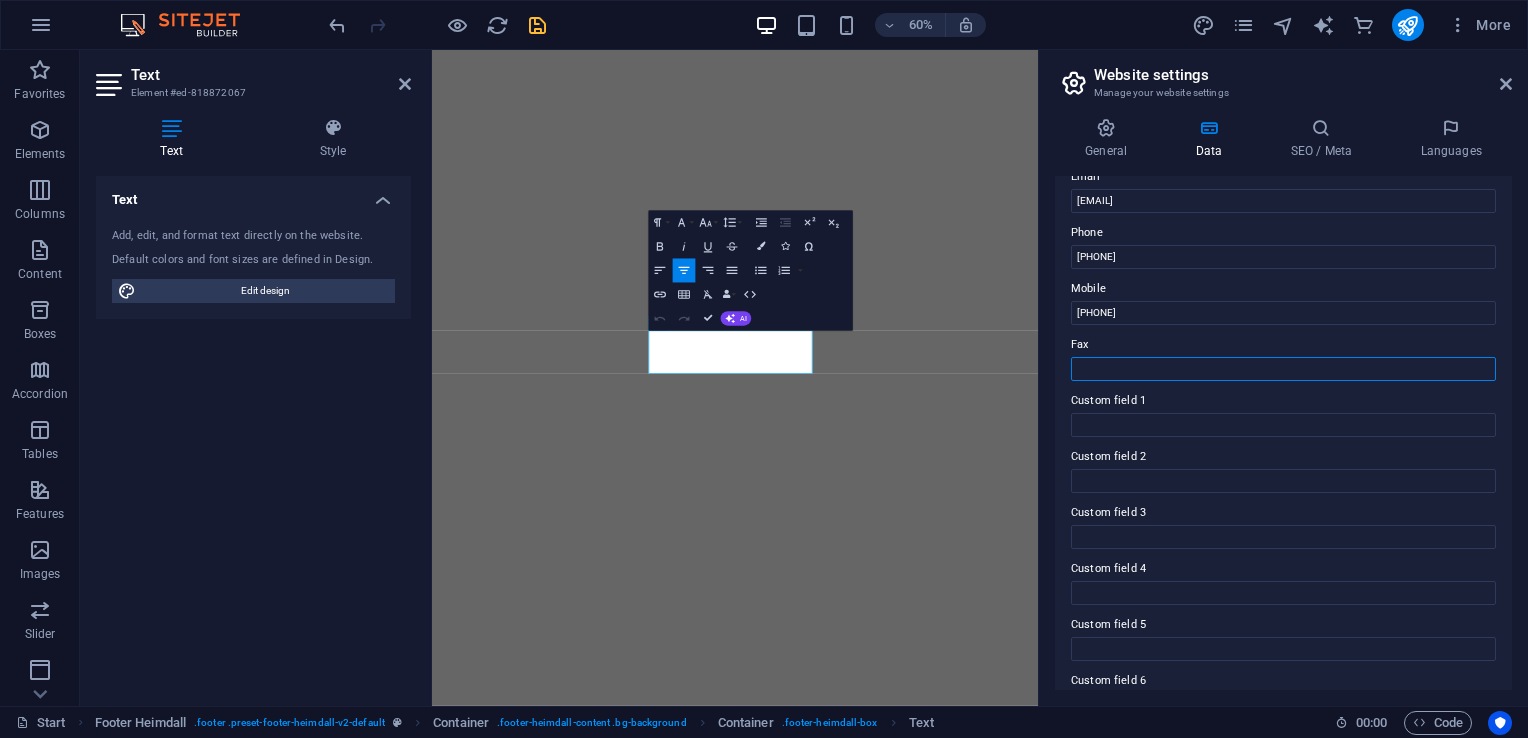 click on "Fax" at bounding box center (1283, 369) 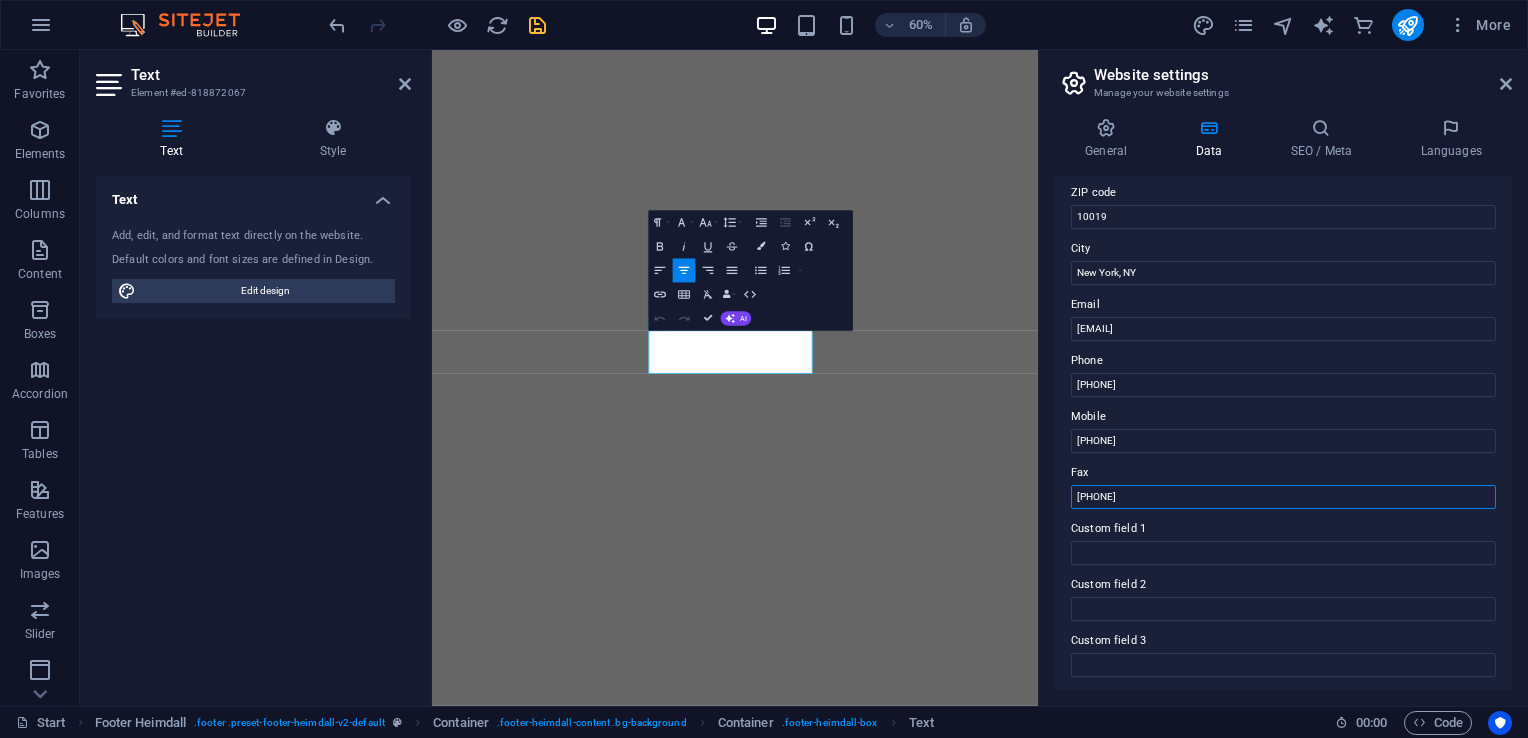 scroll, scrollTop: 243, scrollLeft: 0, axis: vertical 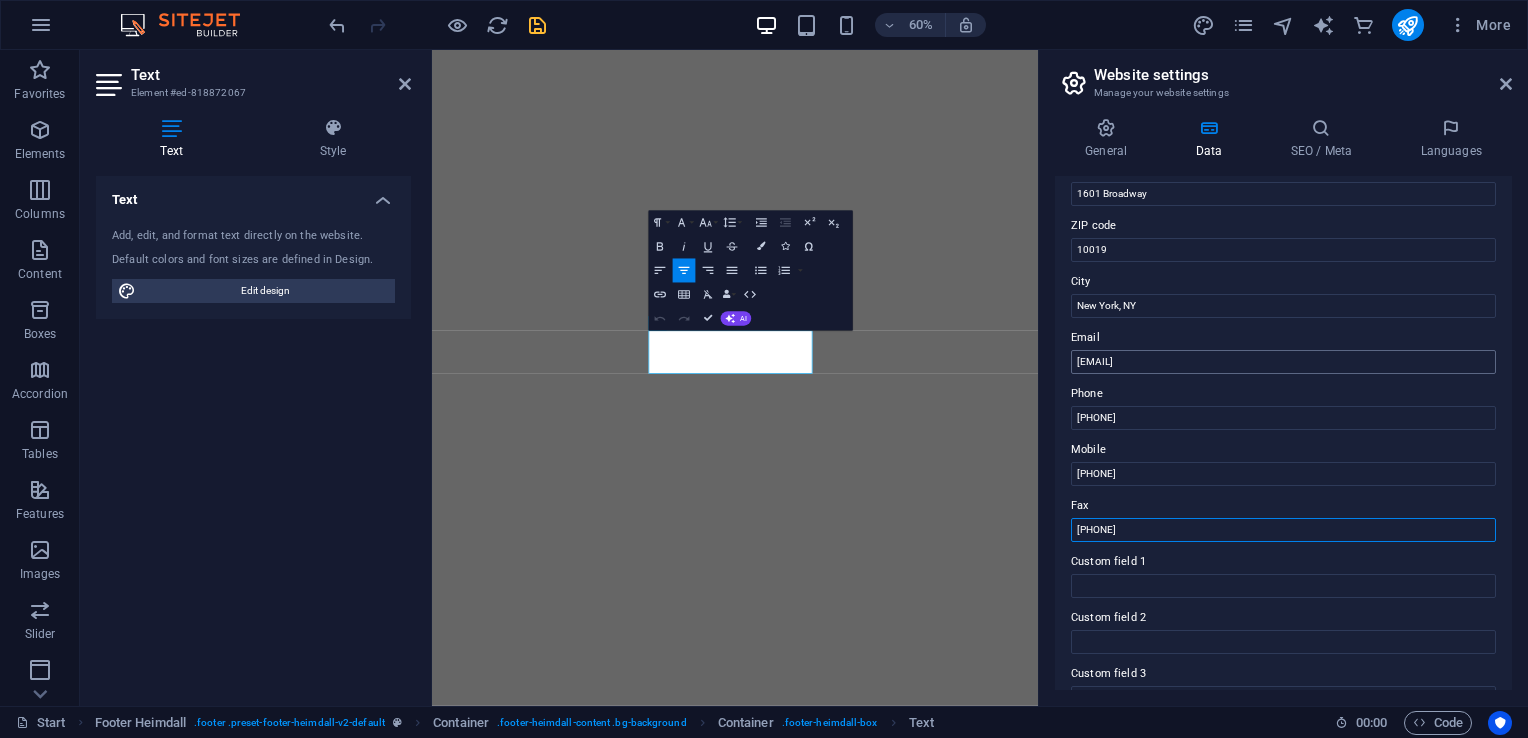 type on "[PHONE]" 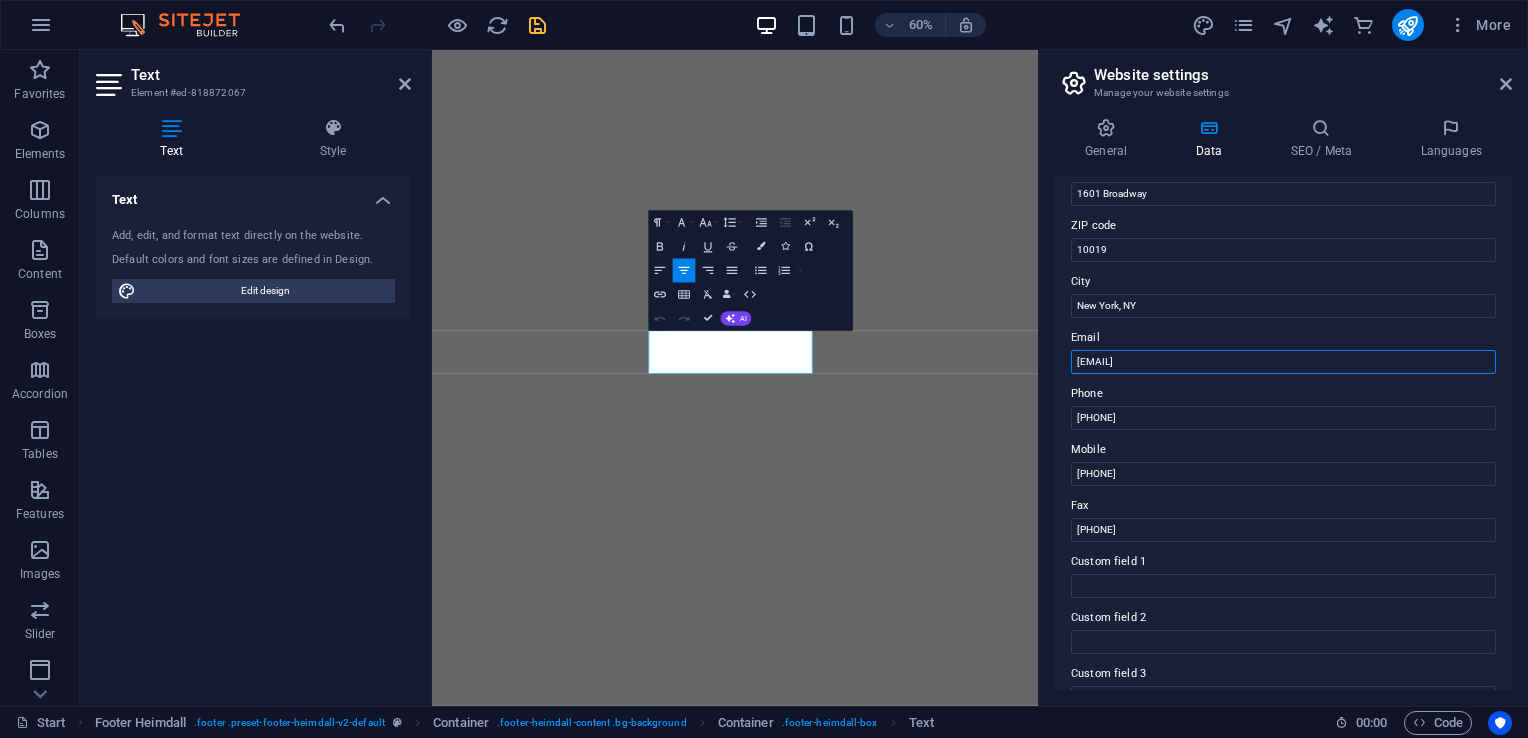 drag, startPoint x: 1325, startPoint y: 370, endPoint x: 1083, endPoint y: 364, distance: 242.07437 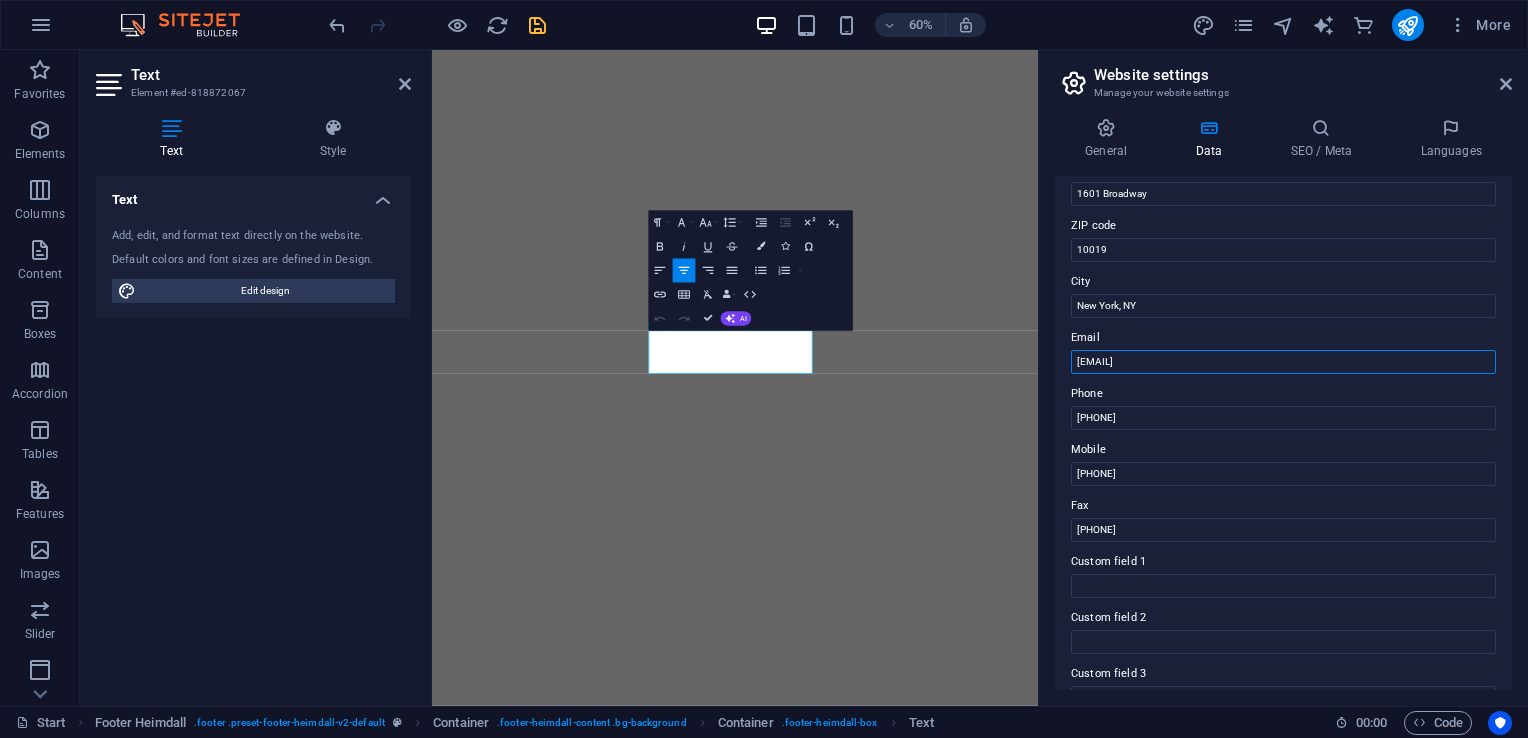click on "[EMAIL]" at bounding box center [1283, 362] 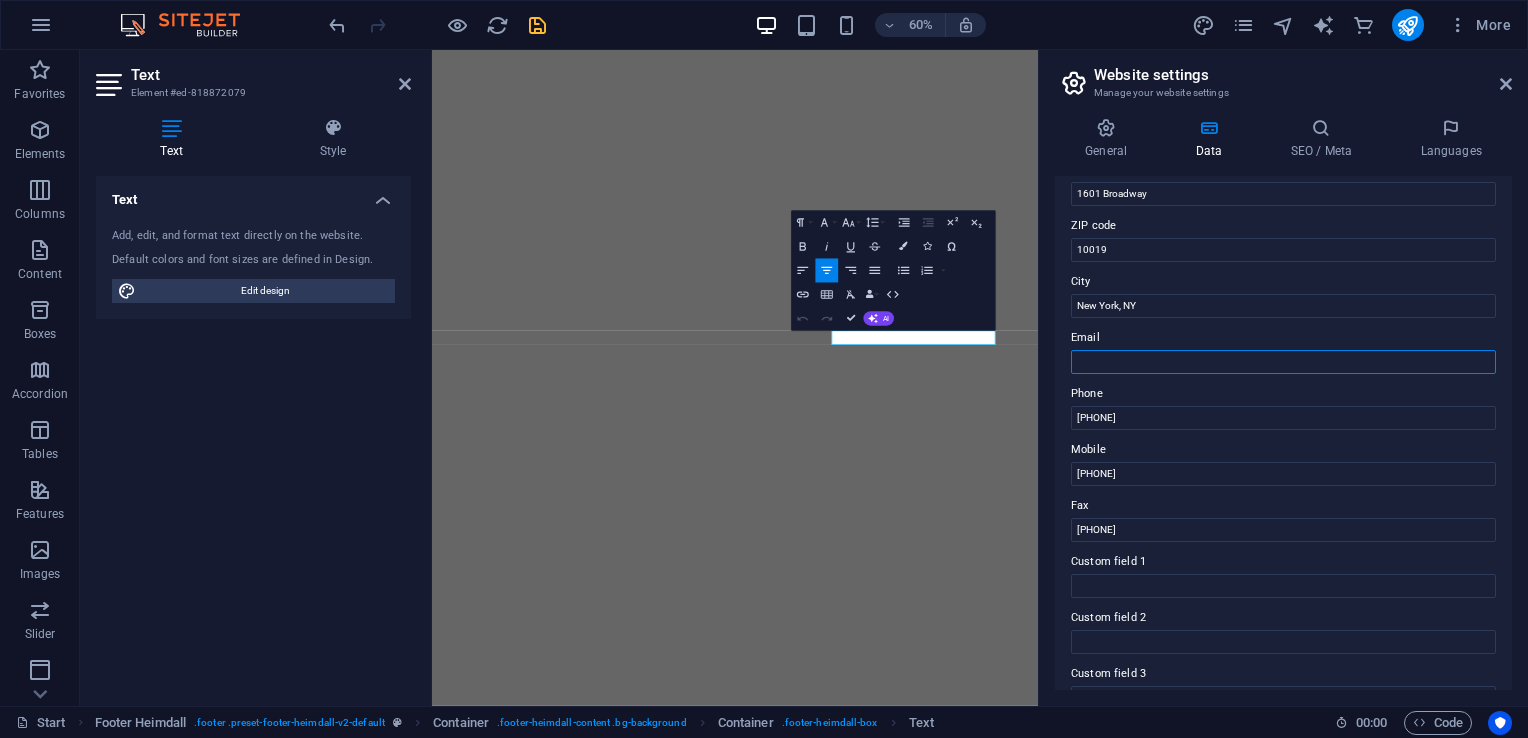 click on "Email" at bounding box center (1283, 362) 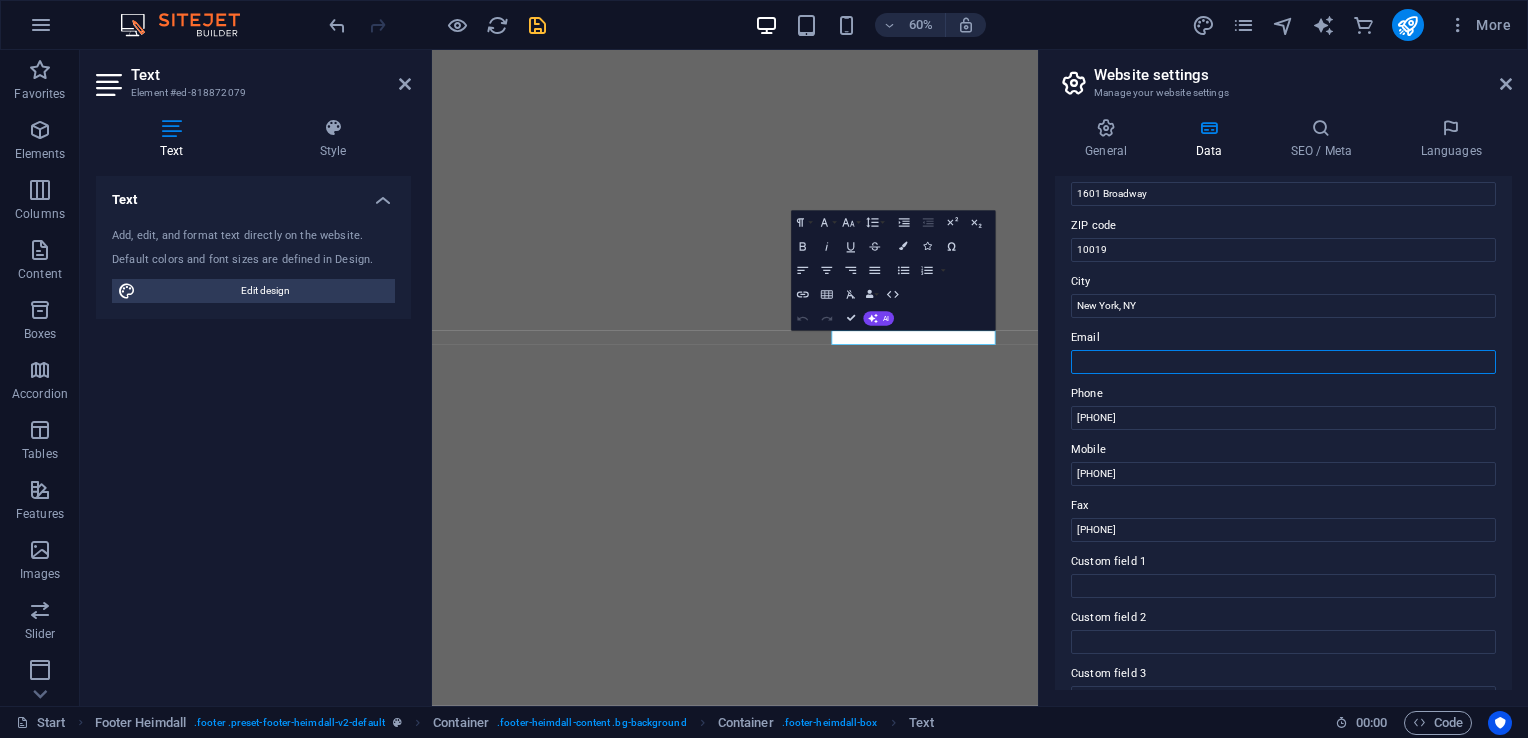 paste on "[EMAIL]" 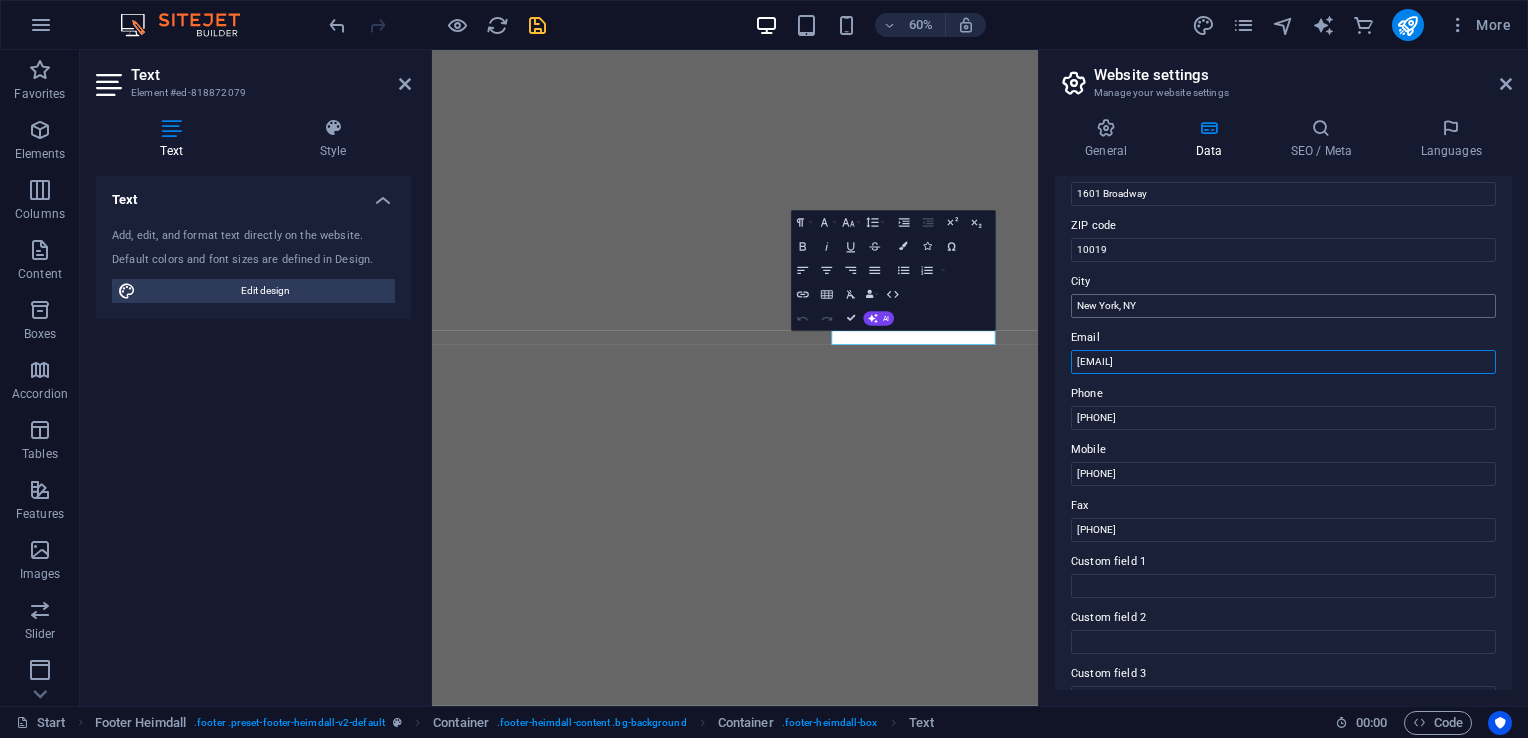 scroll, scrollTop: 0, scrollLeft: 0, axis: both 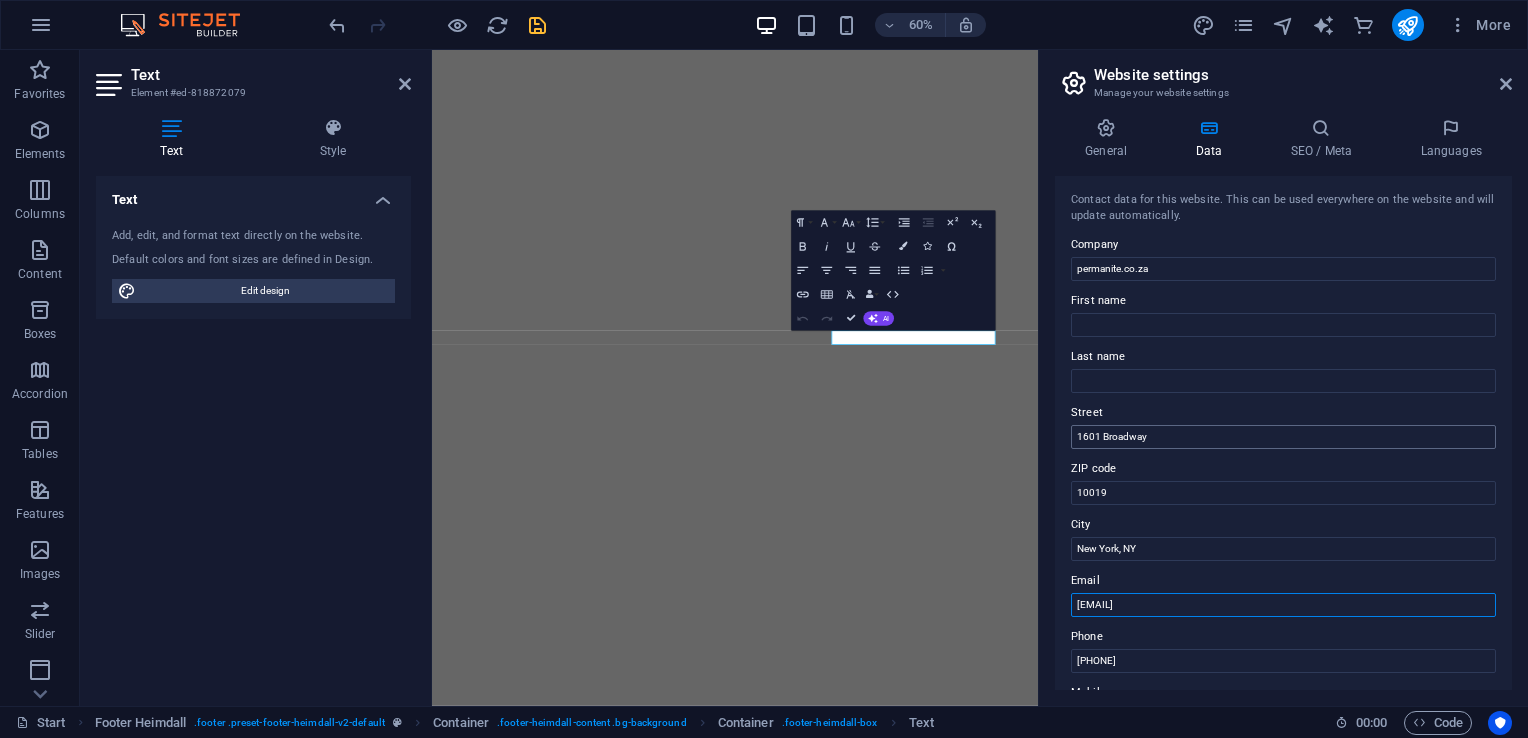 type on "[EMAIL]" 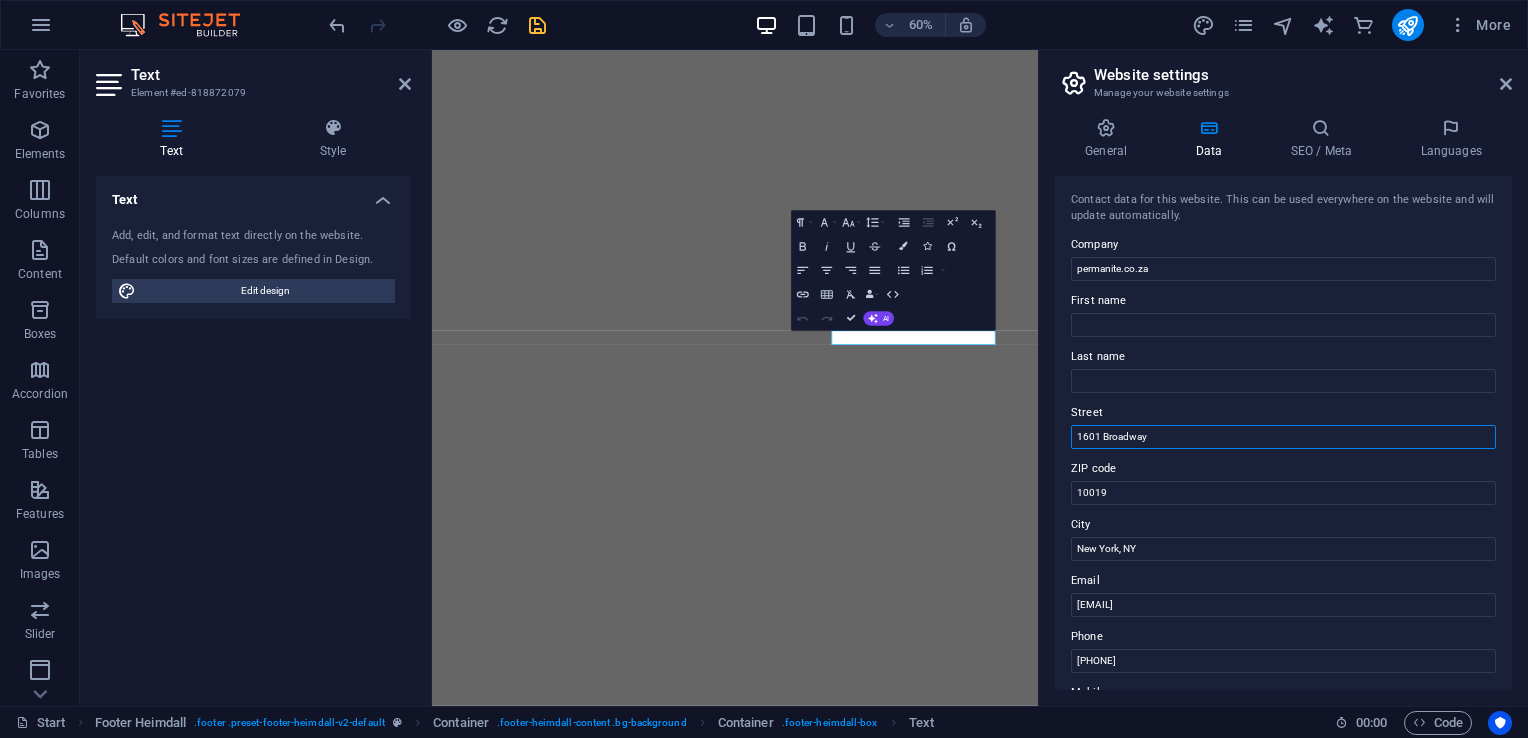 drag, startPoint x: 1171, startPoint y: 436, endPoint x: 1064, endPoint y: 441, distance: 107.11676 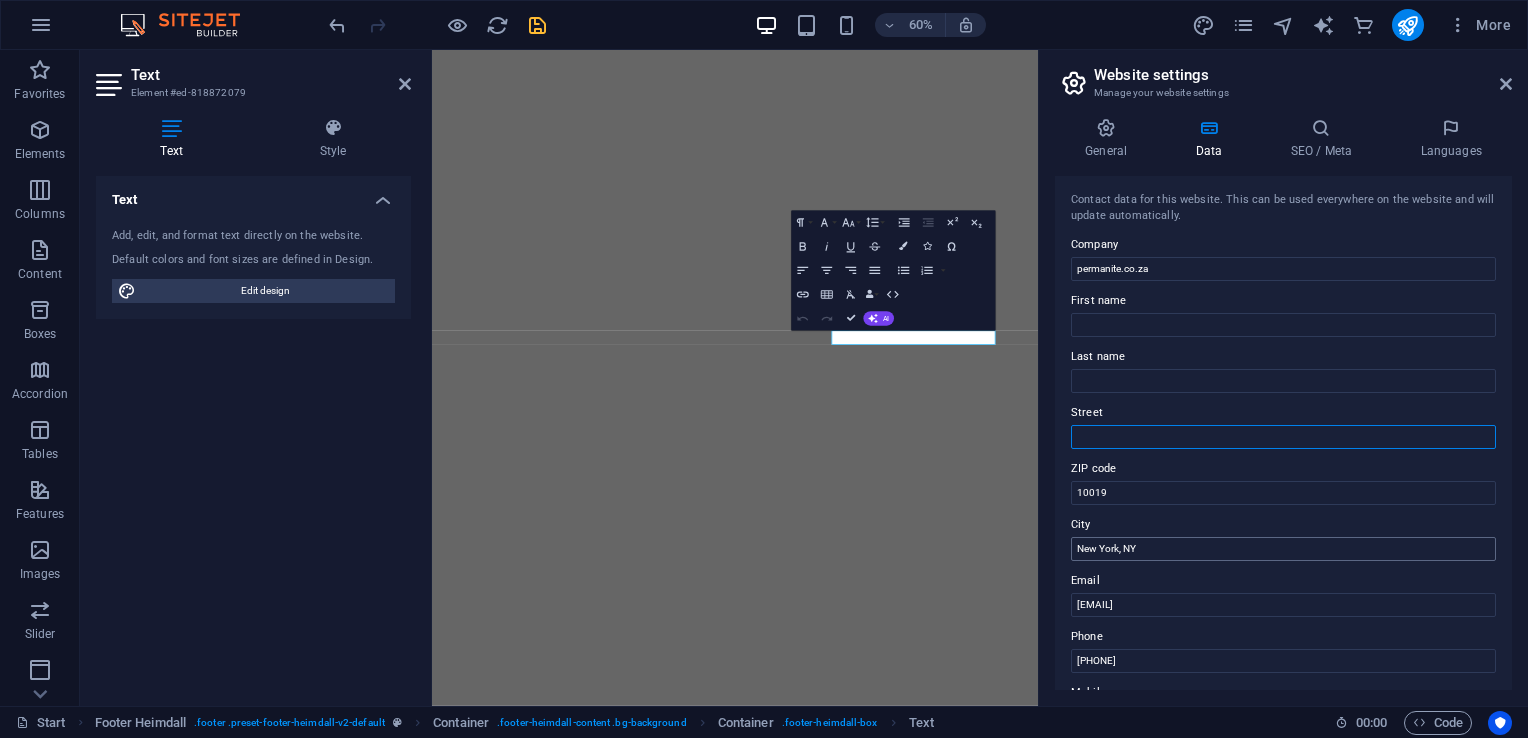 type 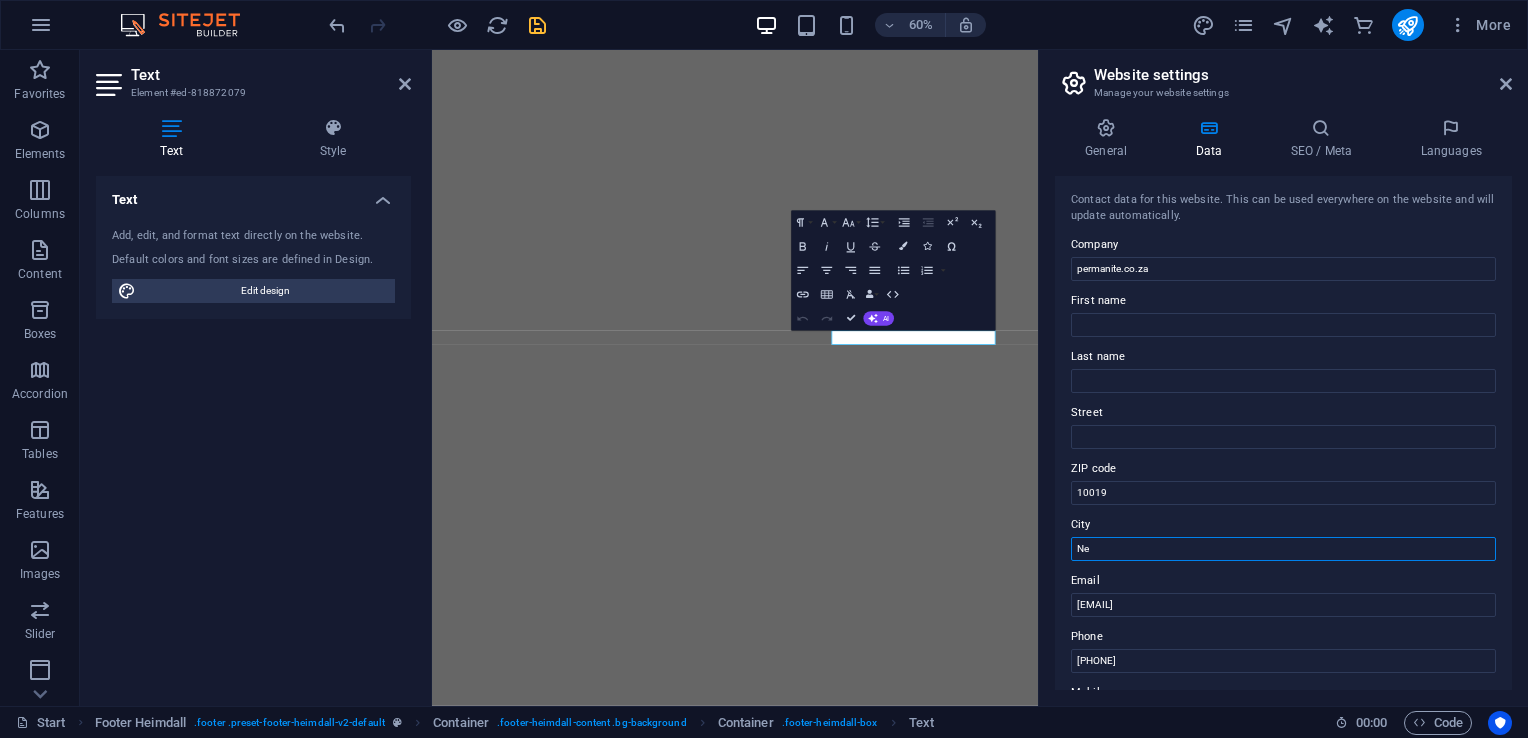 type on "N" 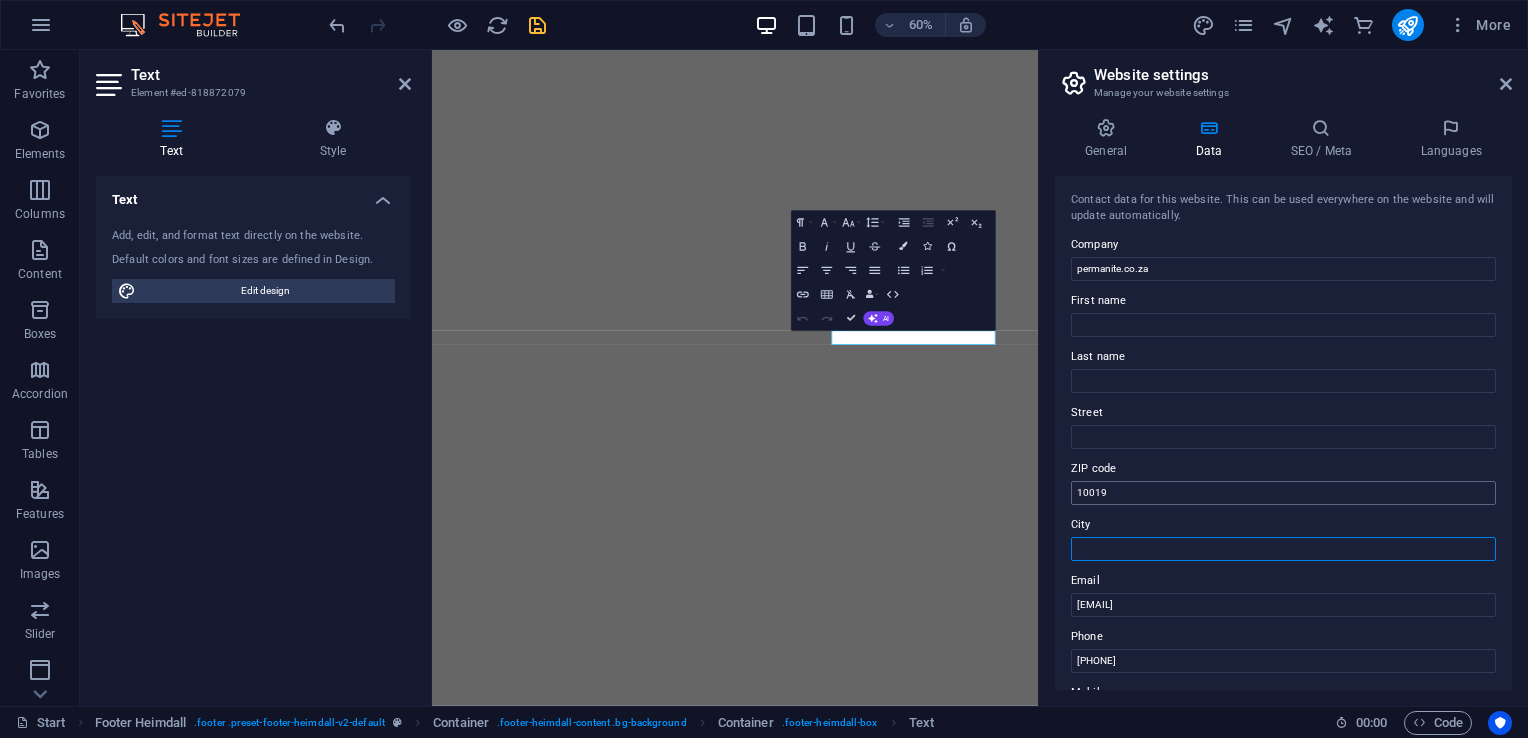 type 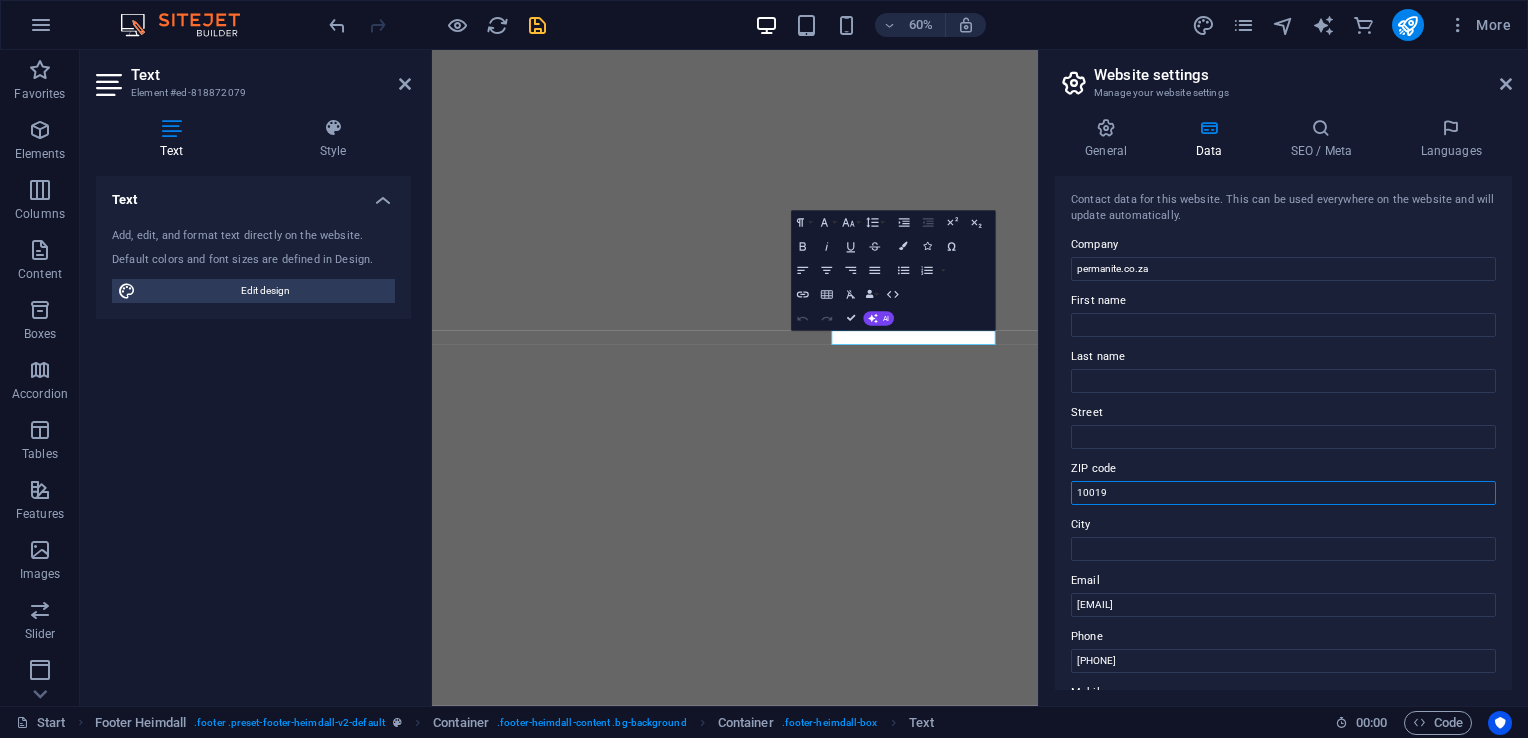 click on "10019" at bounding box center [1283, 493] 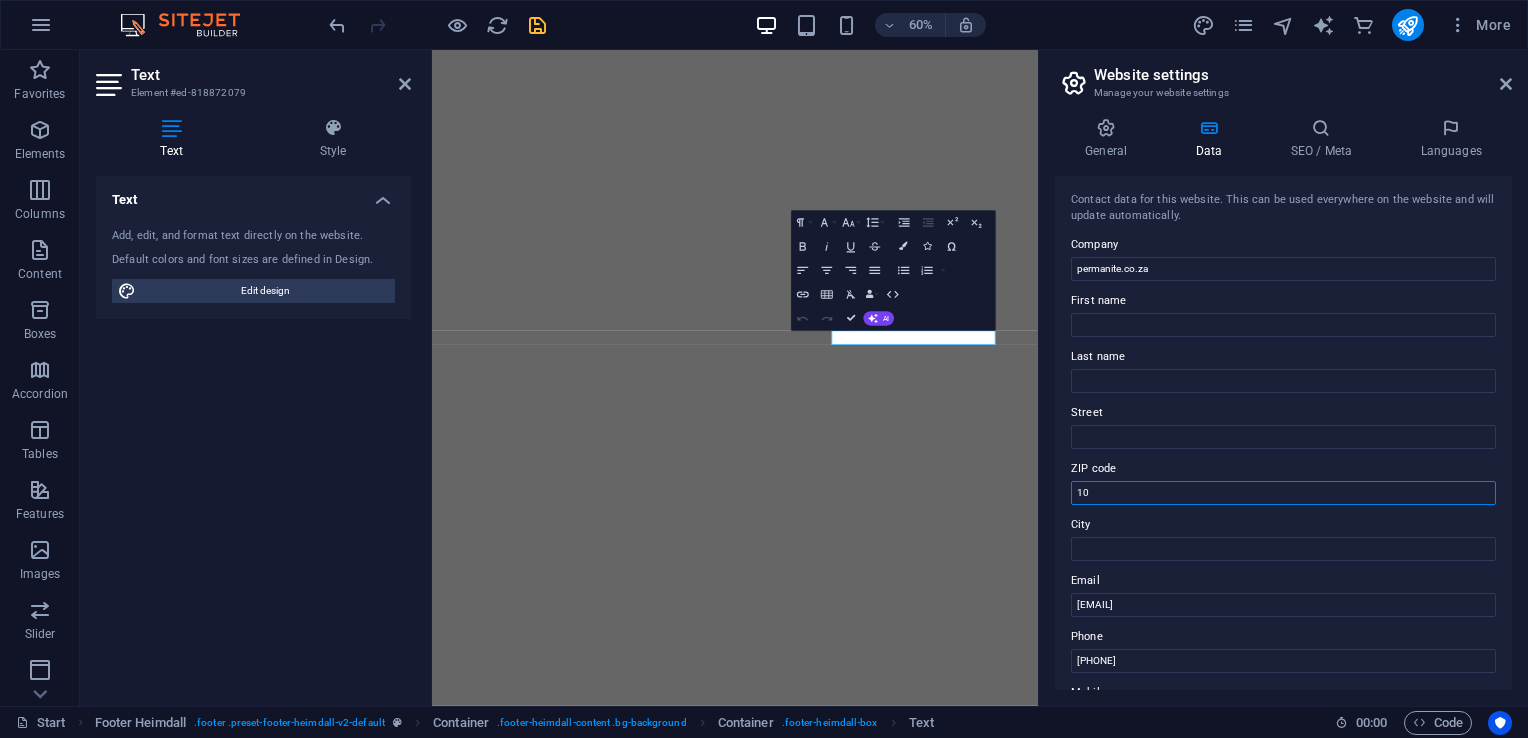 type on "1" 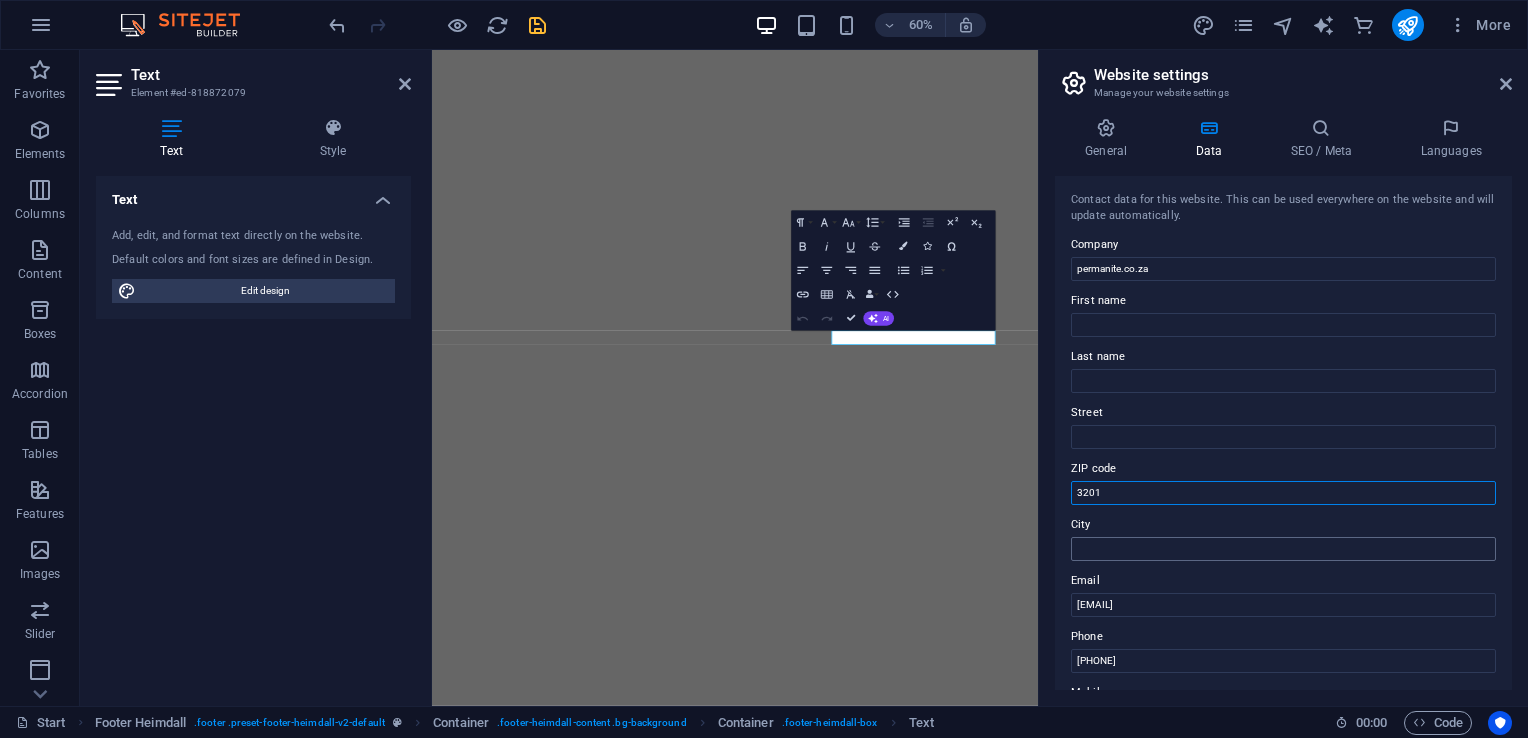 type on "3201" 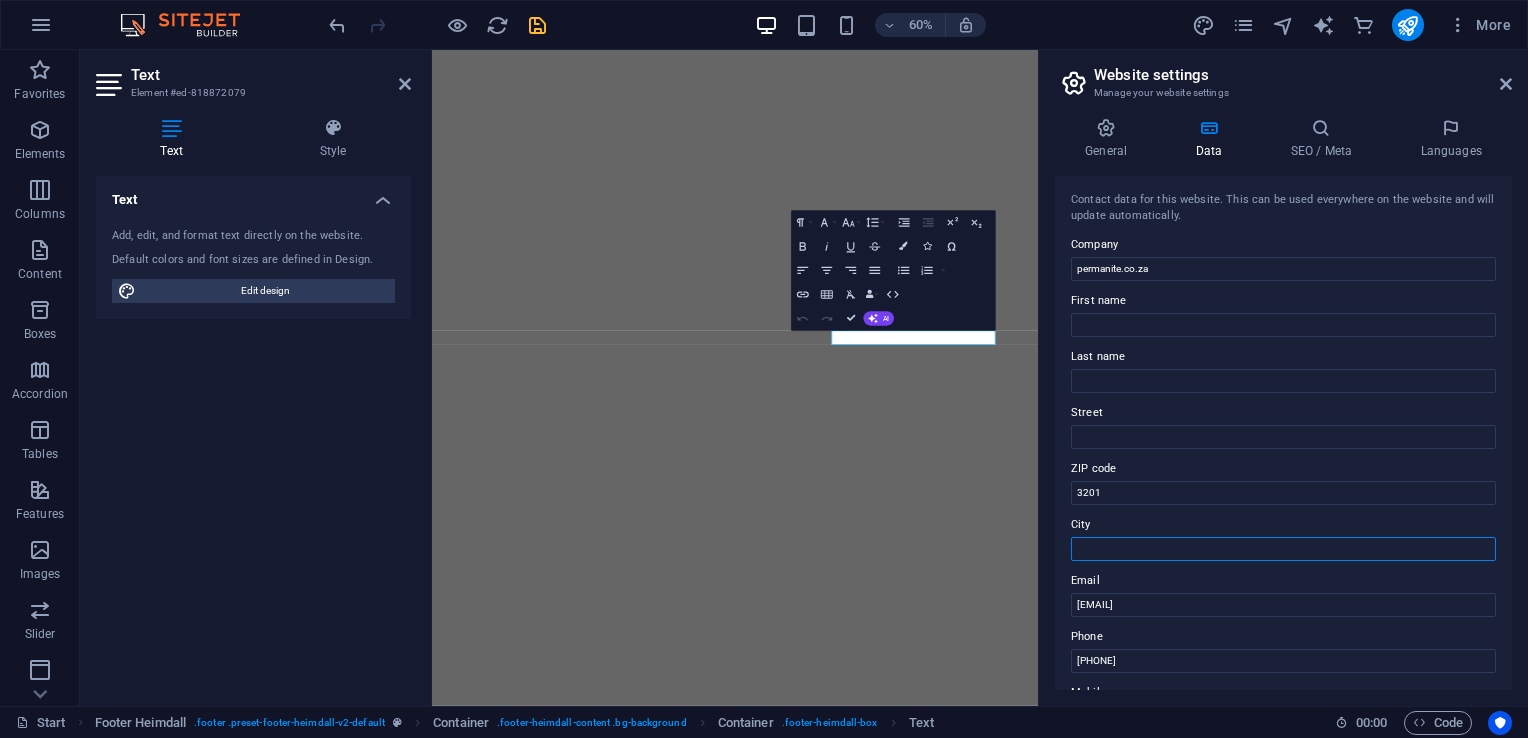 click on "City" at bounding box center (1283, 549) 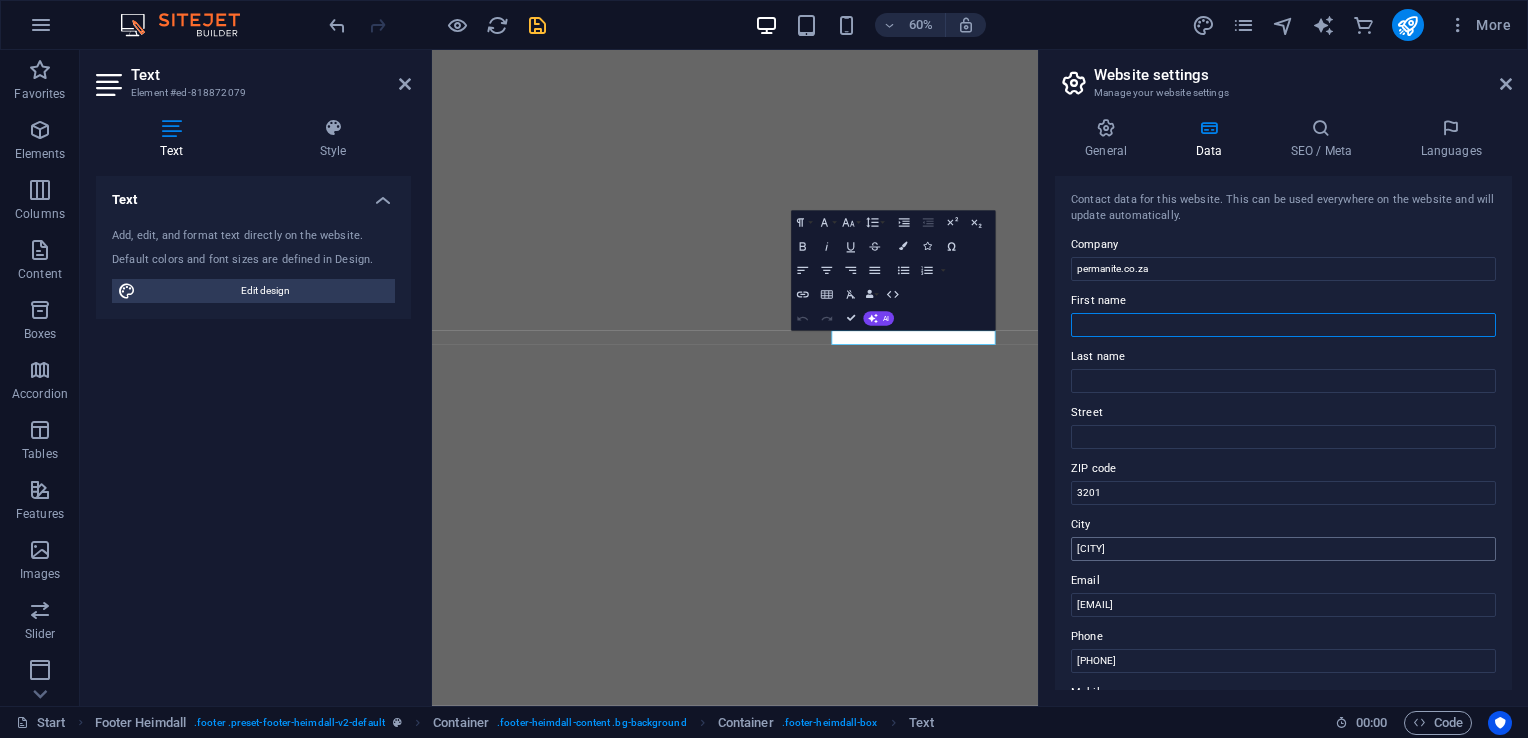 type on "[LAST]" 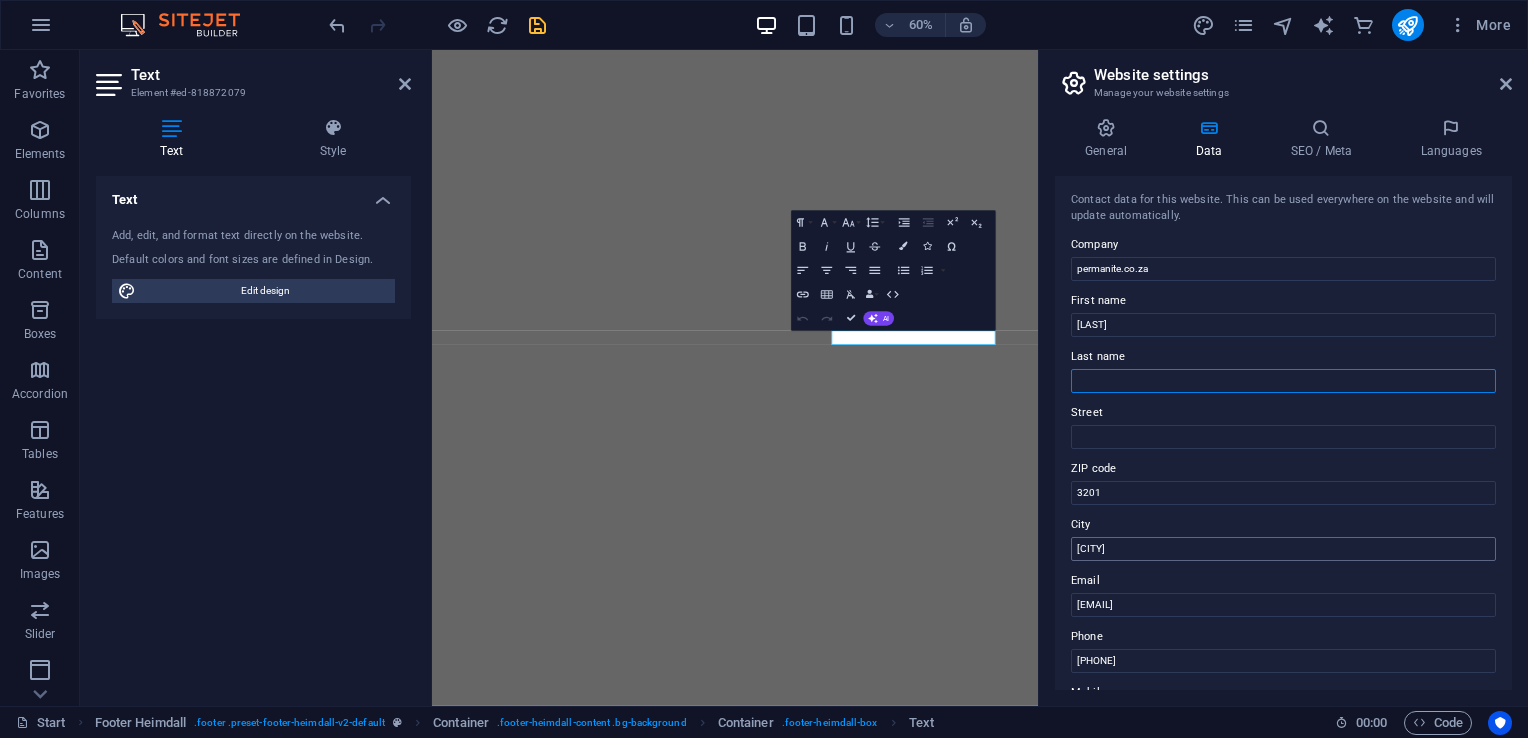 type on "Tech" 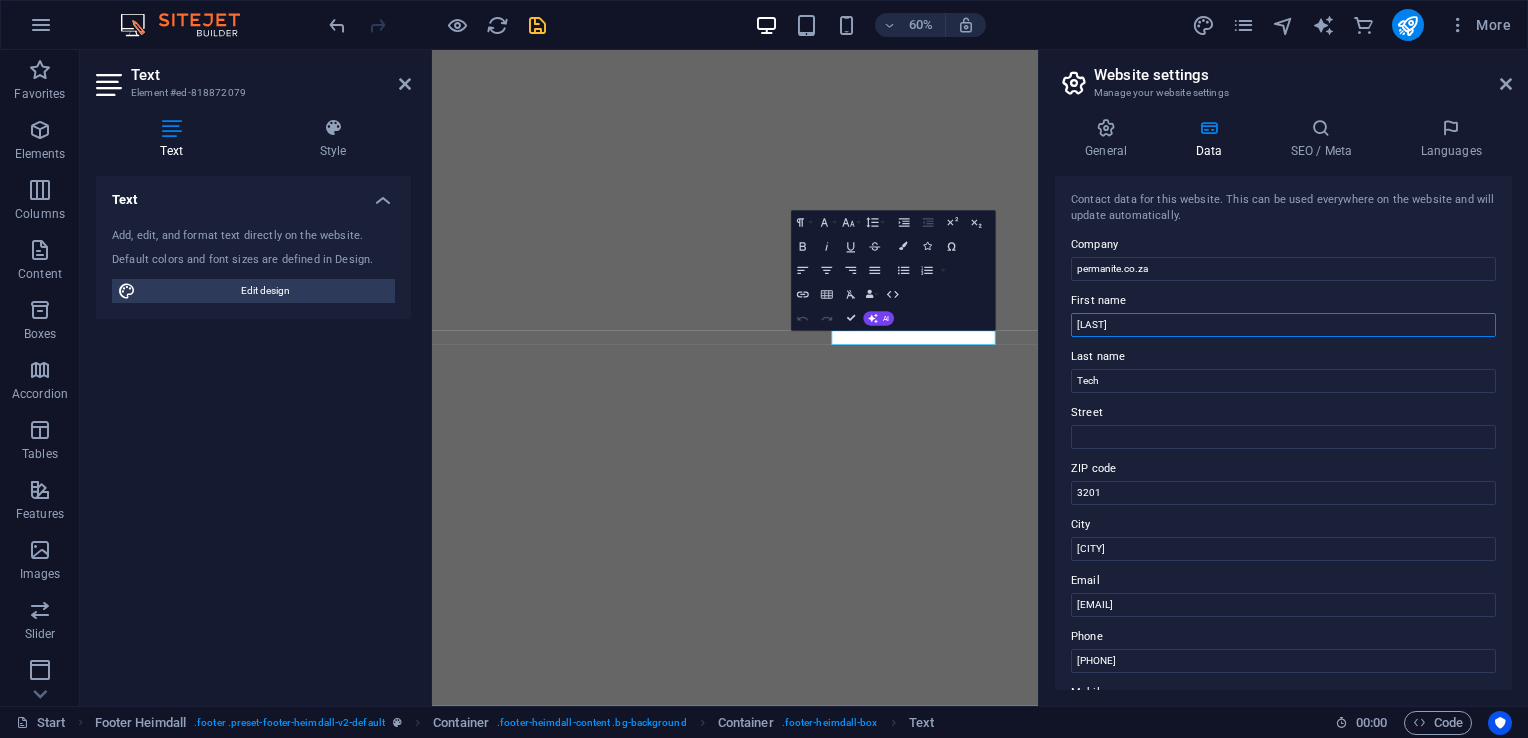 drag, startPoint x: 1129, startPoint y: 314, endPoint x: 1090, endPoint y: 314, distance: 39 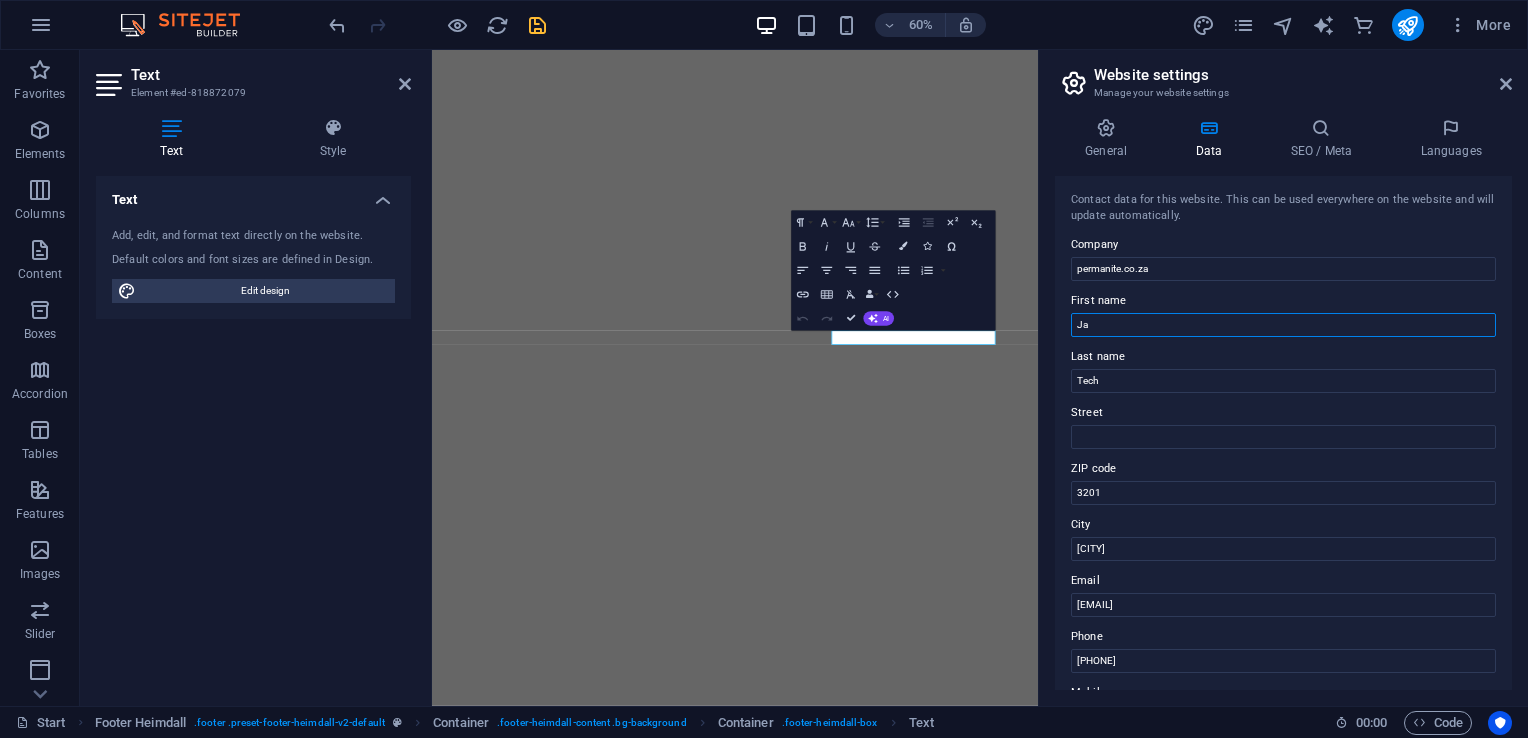 type on "J" 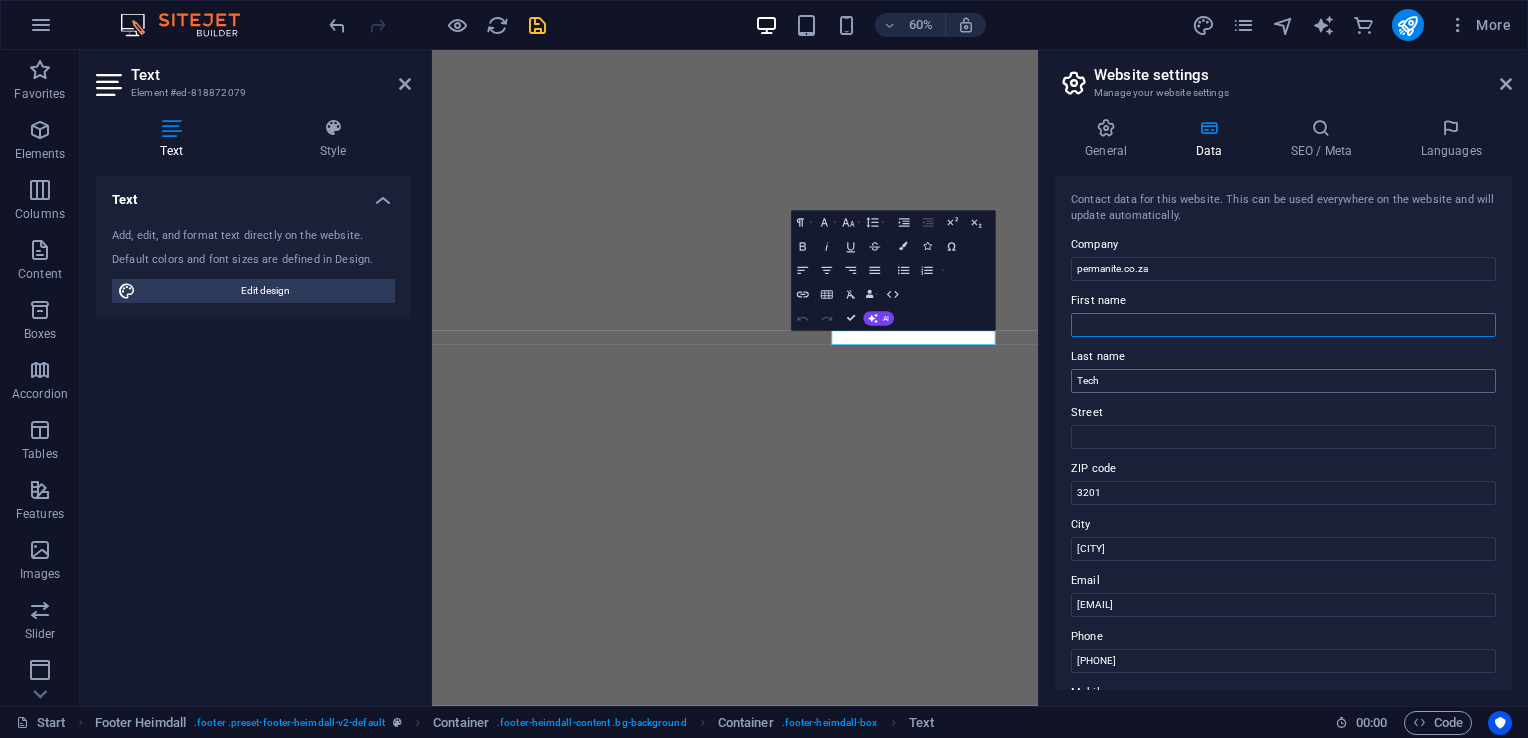 type 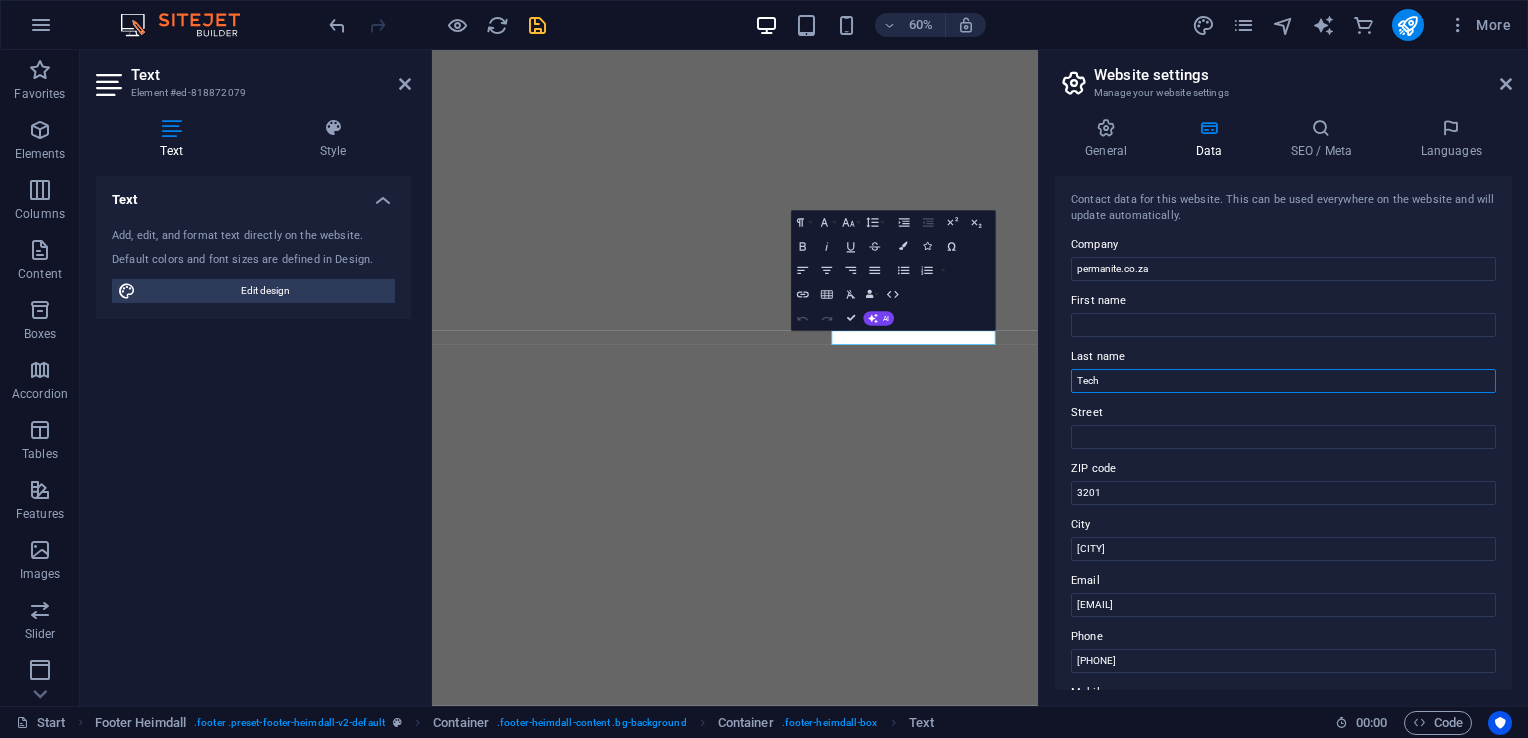 drag, startPoint x: 1137, startPoint y: 384, endPoint x: 1086, endPoint y: 378, distance: 51.351727 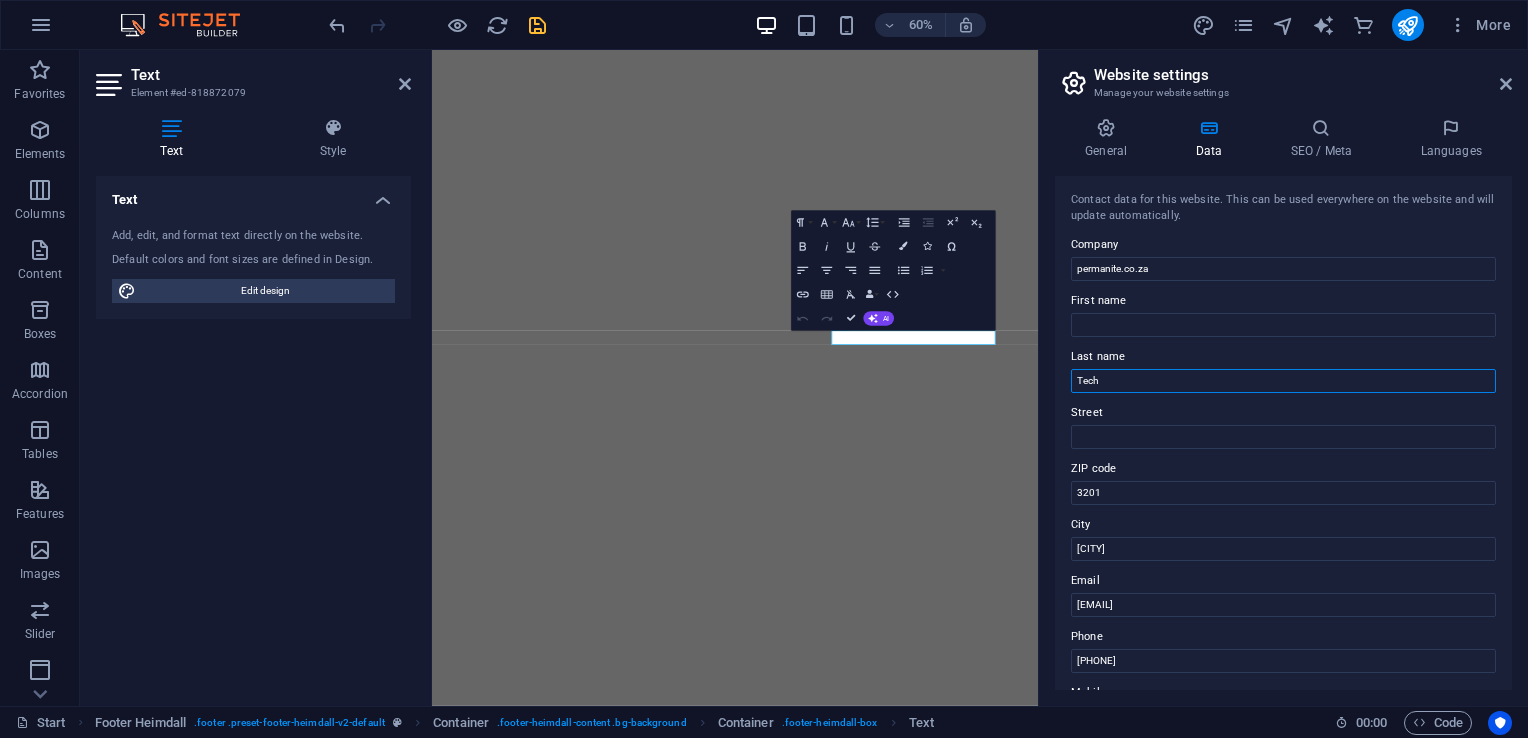 click on "Tech" at bounding box center (1283, 381) 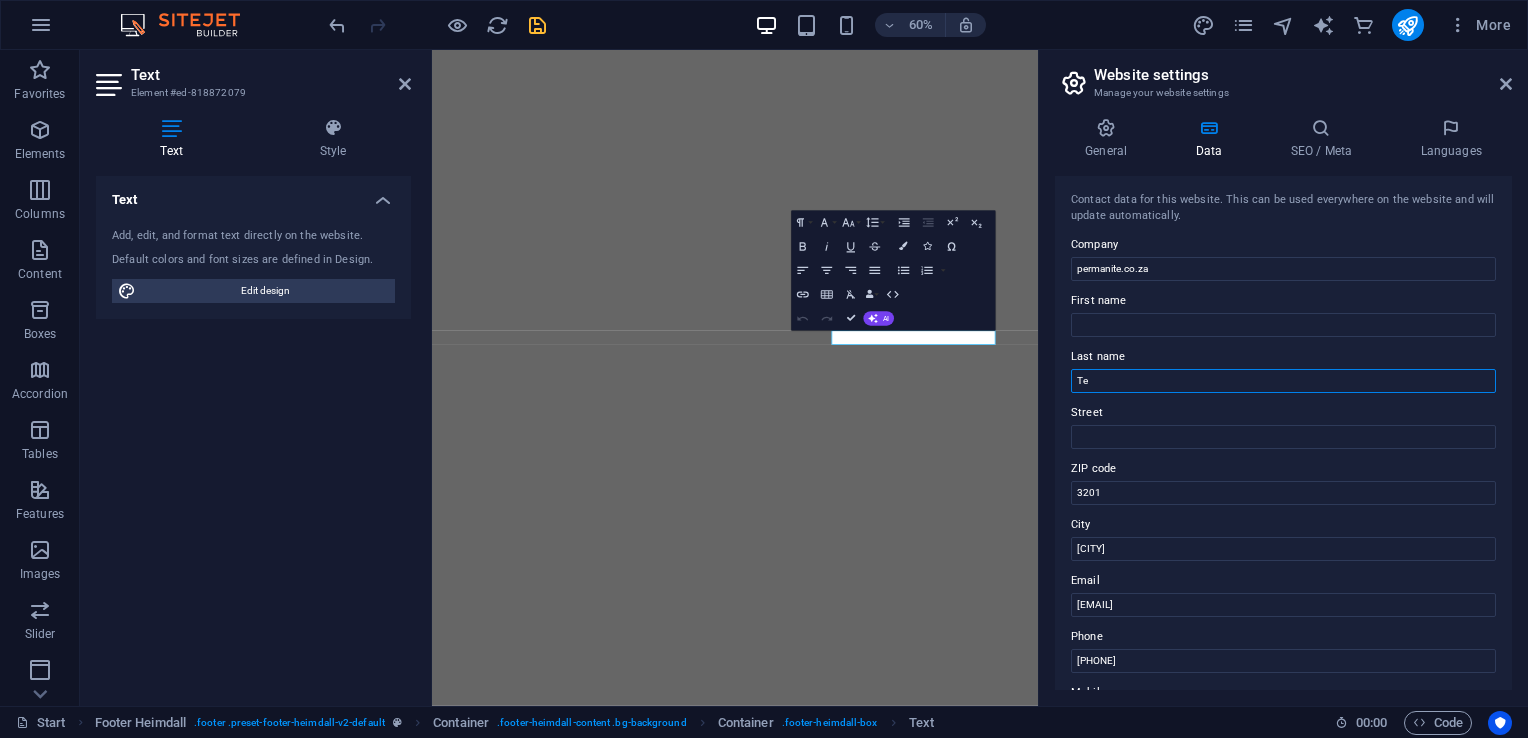 type on "T" 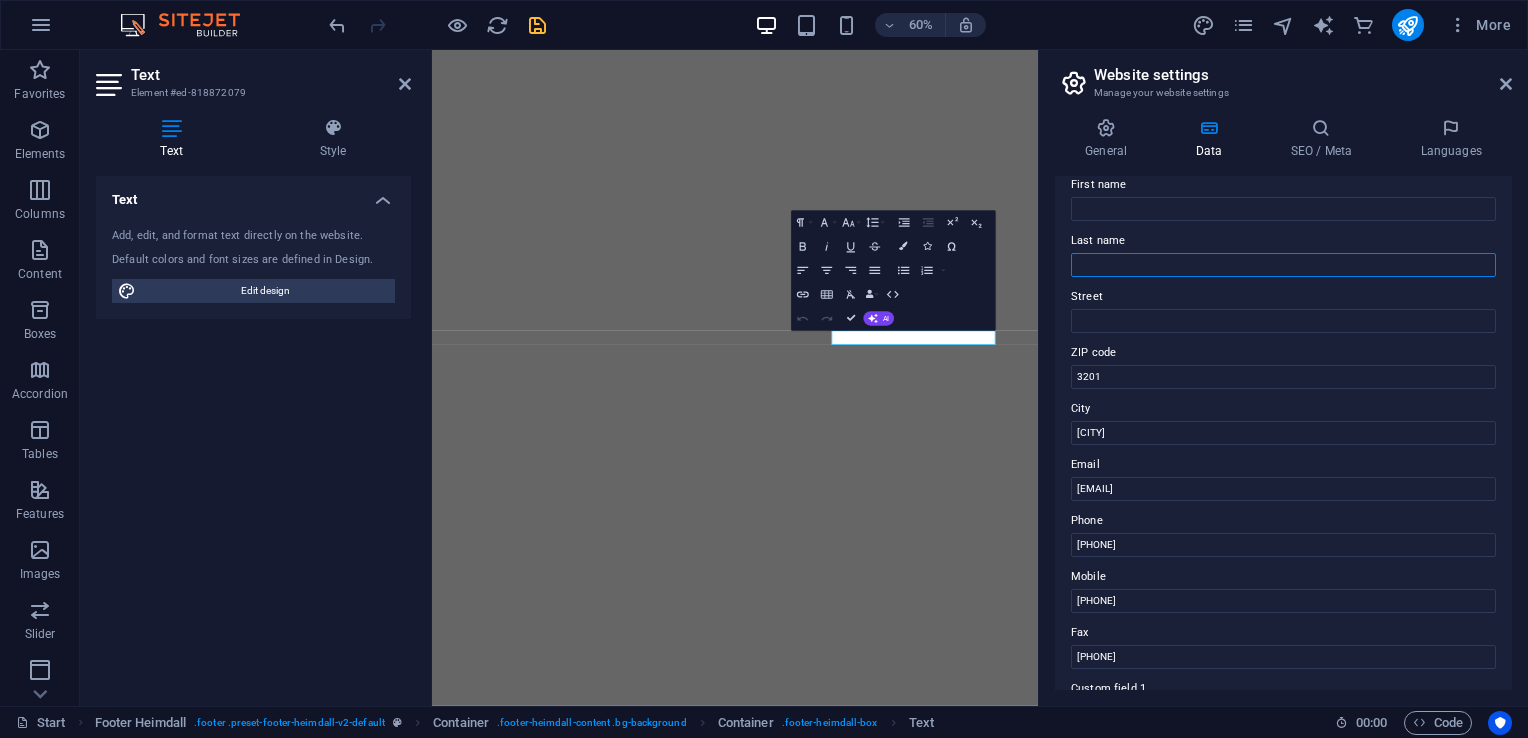 scroll, scrollTop: 0, scrollLeft: 0, axis: both 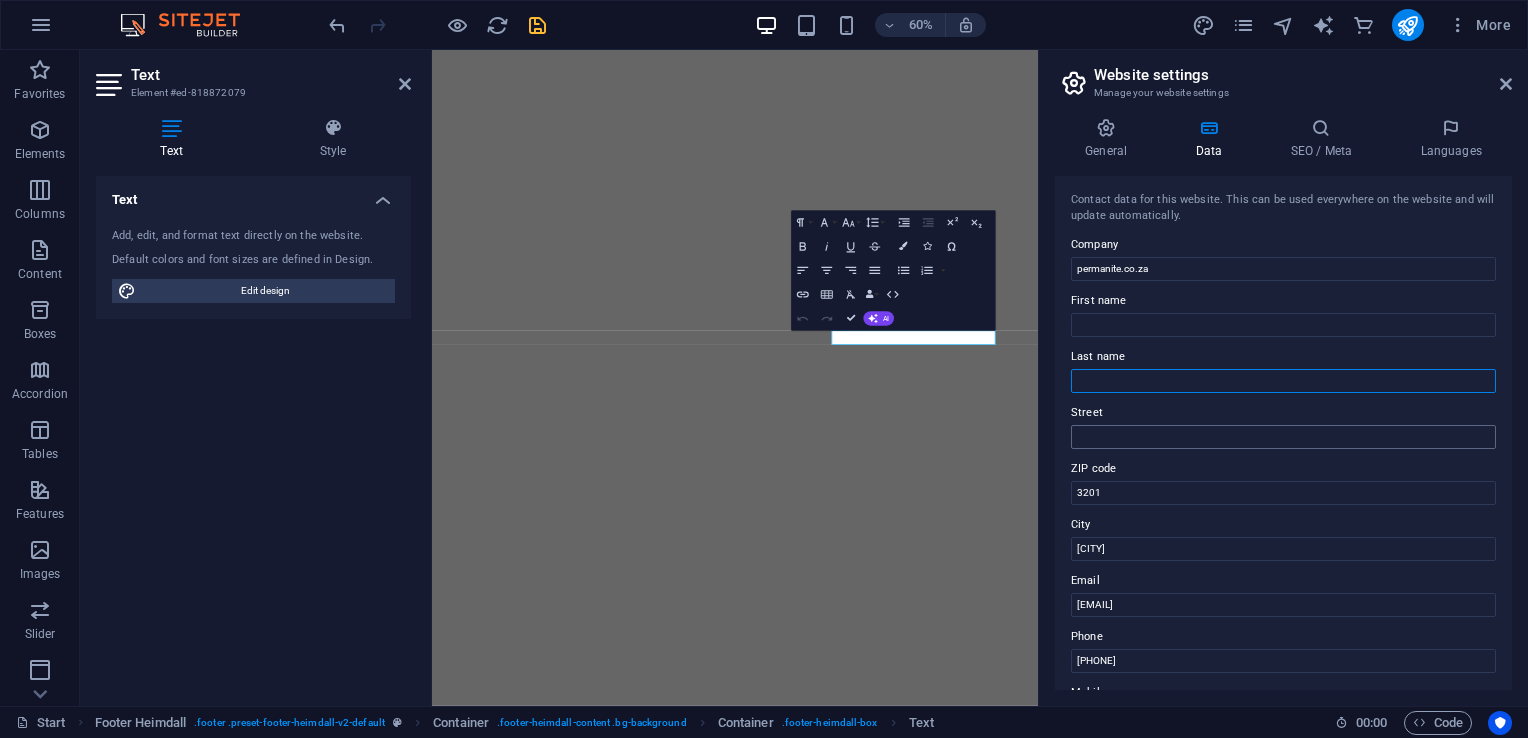 type 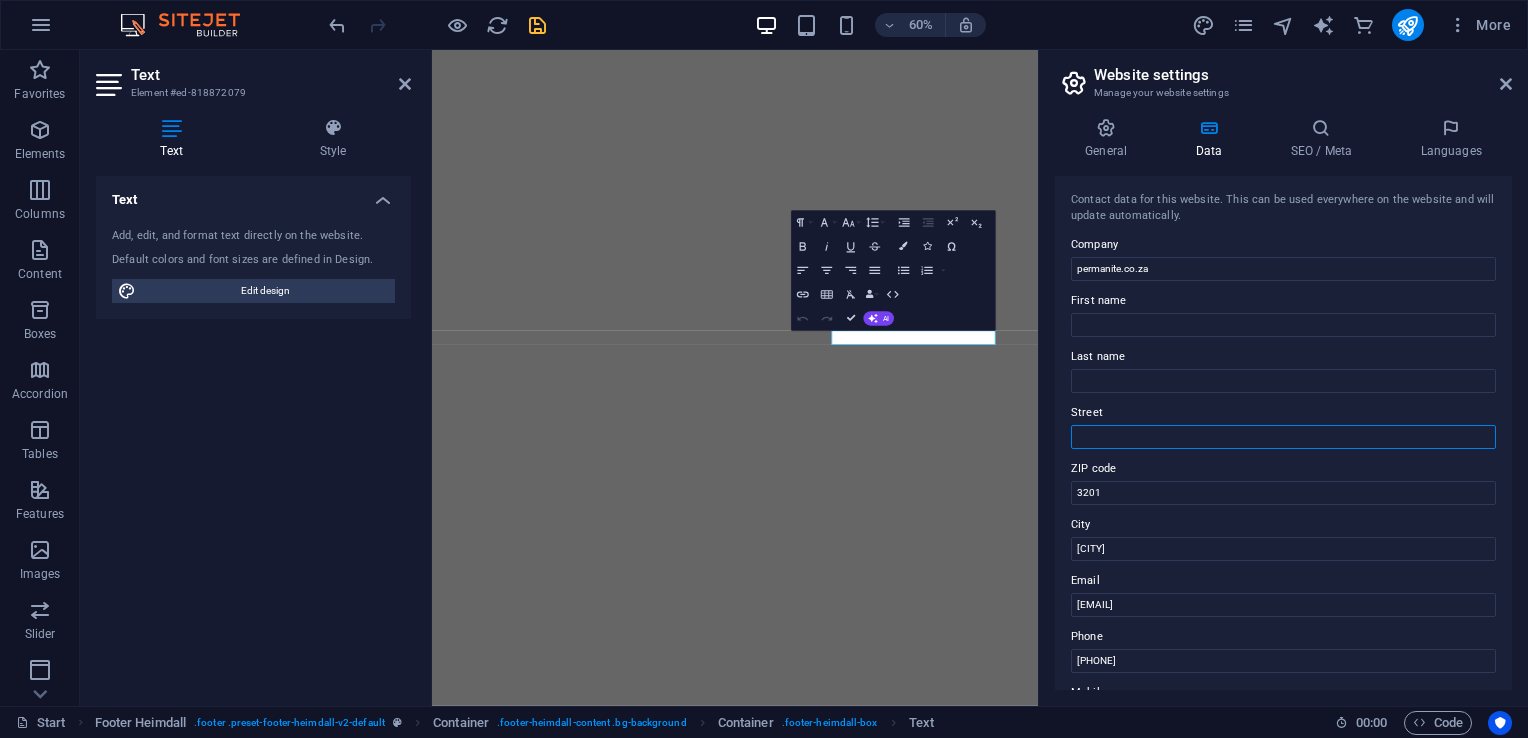 click on "Street" at bounding box center (1283, 437) 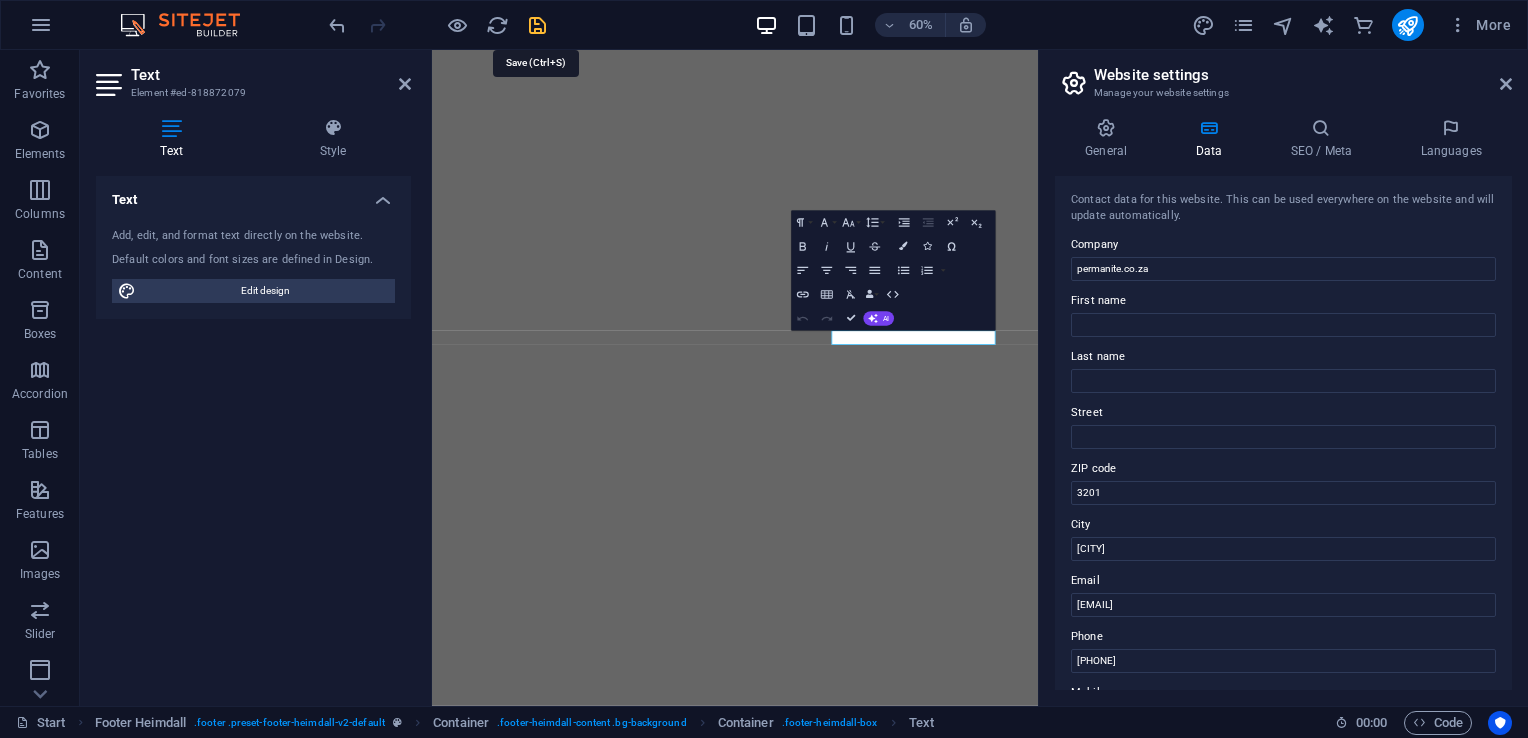 click at bounding box center [537, 25] 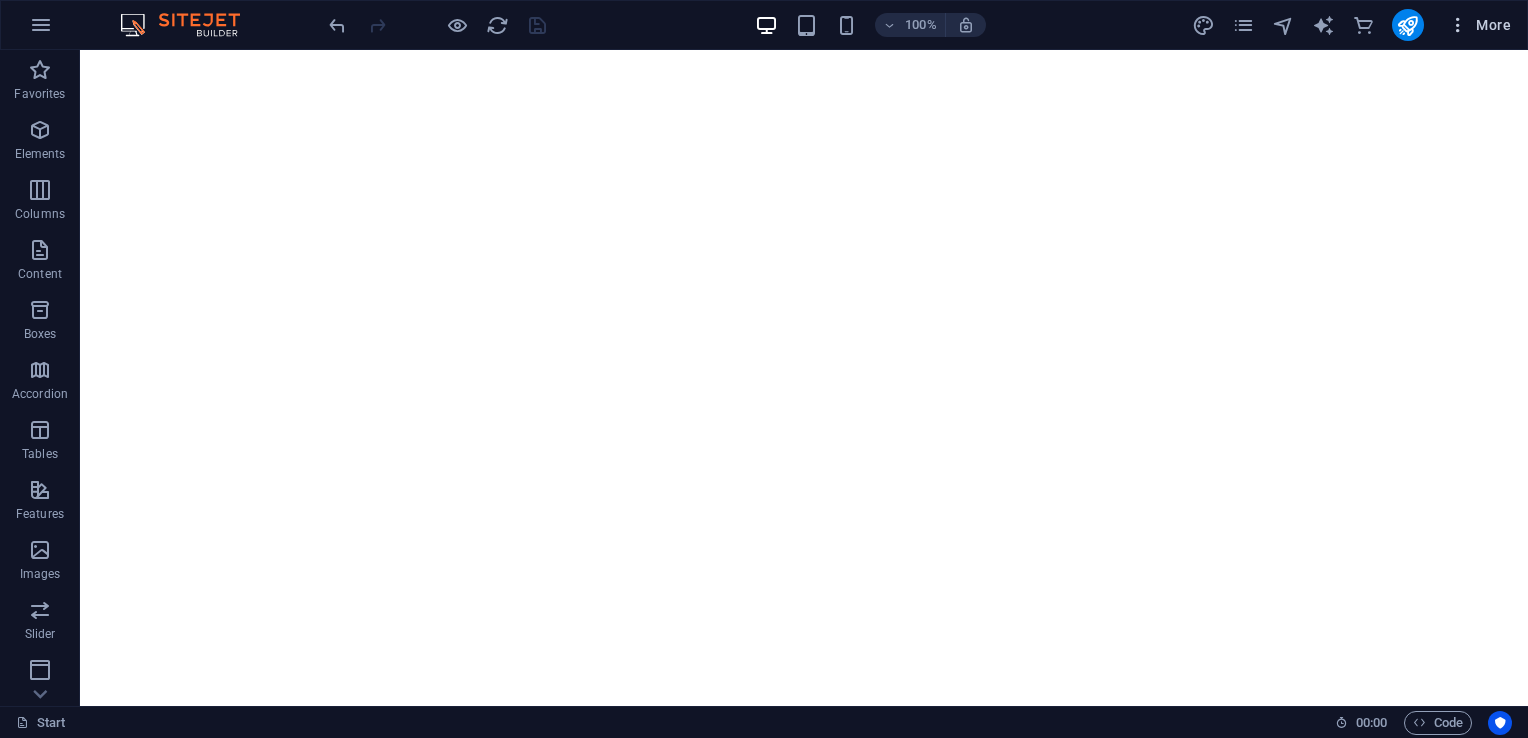 click on "More" at bounding box center [1479, 25] 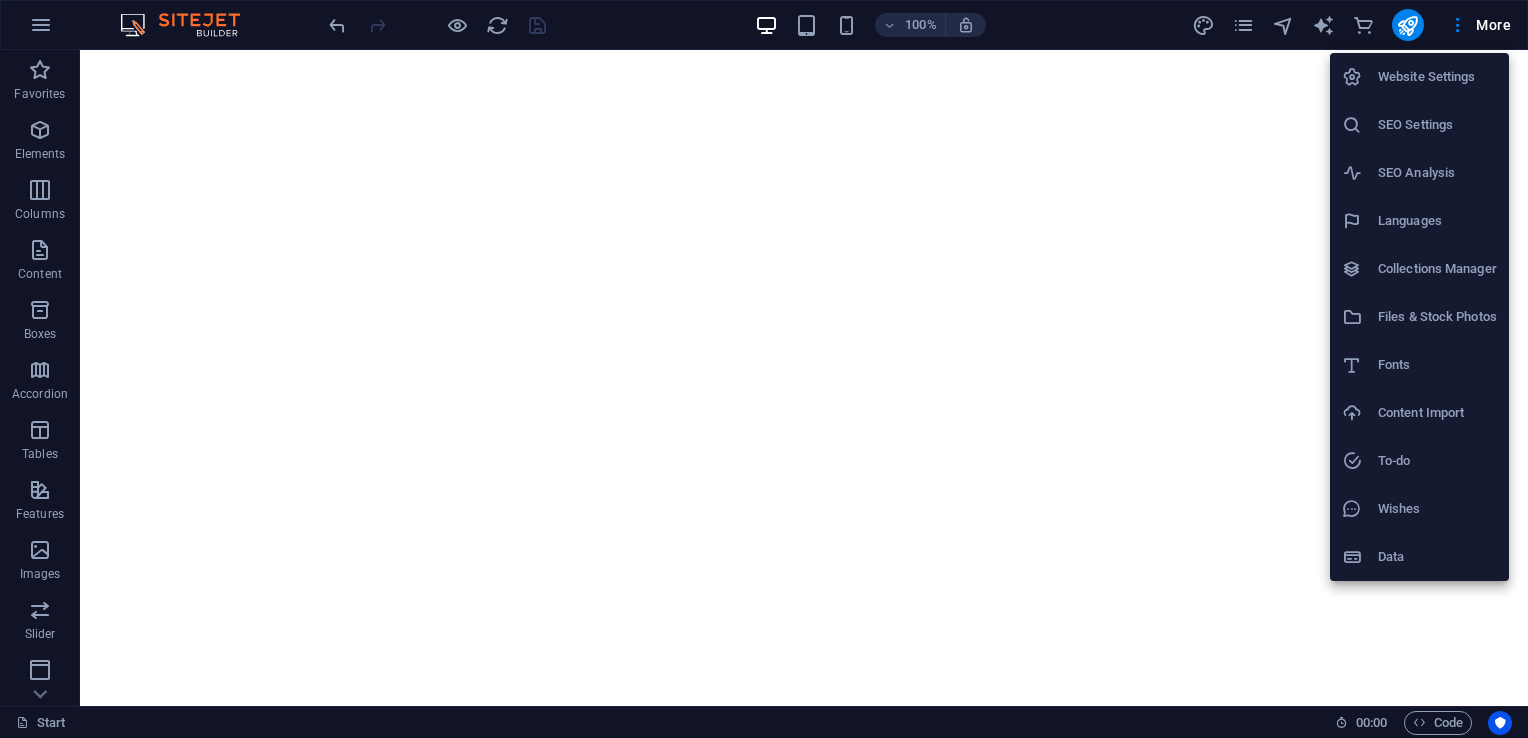 click on "Website Settings" at bounding box center [1437, 77] 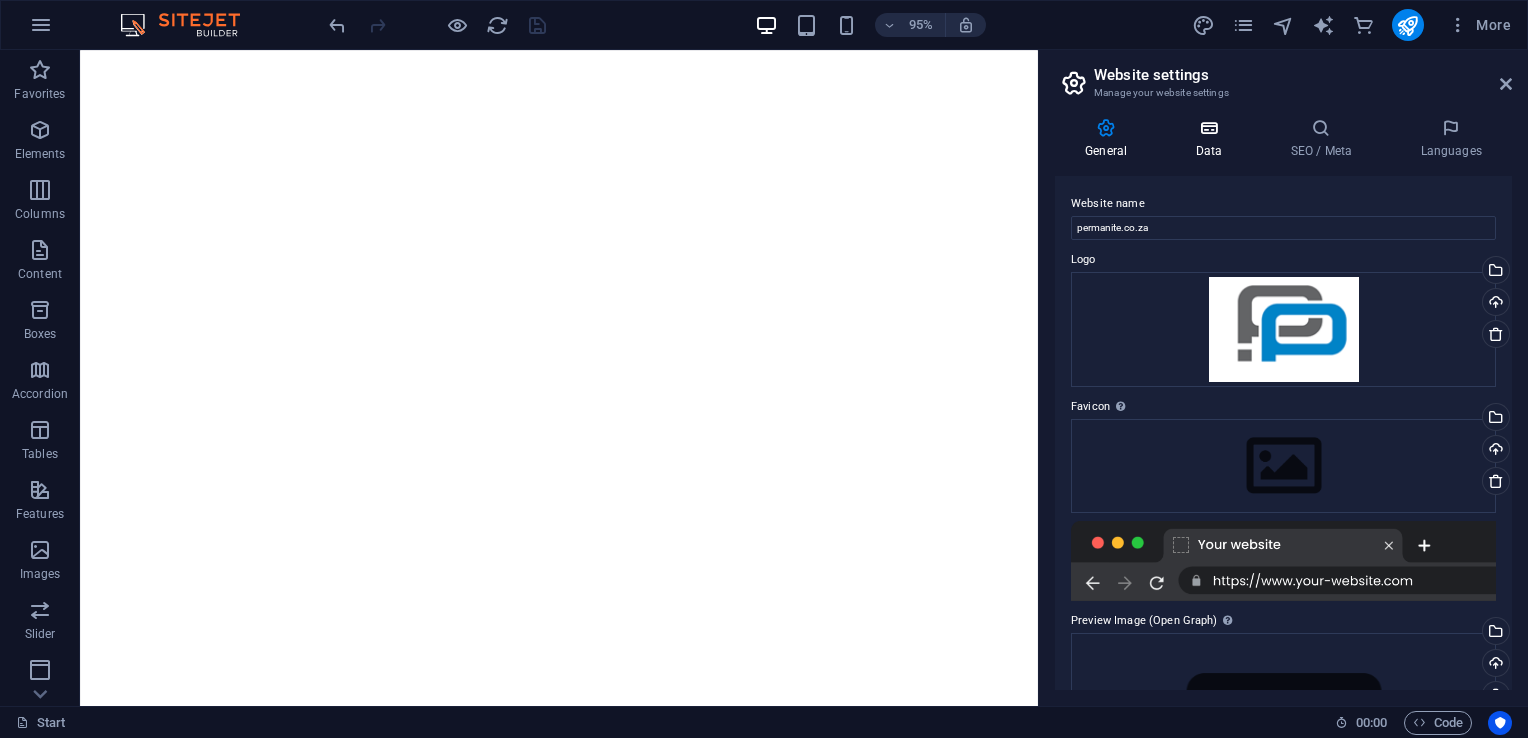 click at bounding box center [1208, 128] 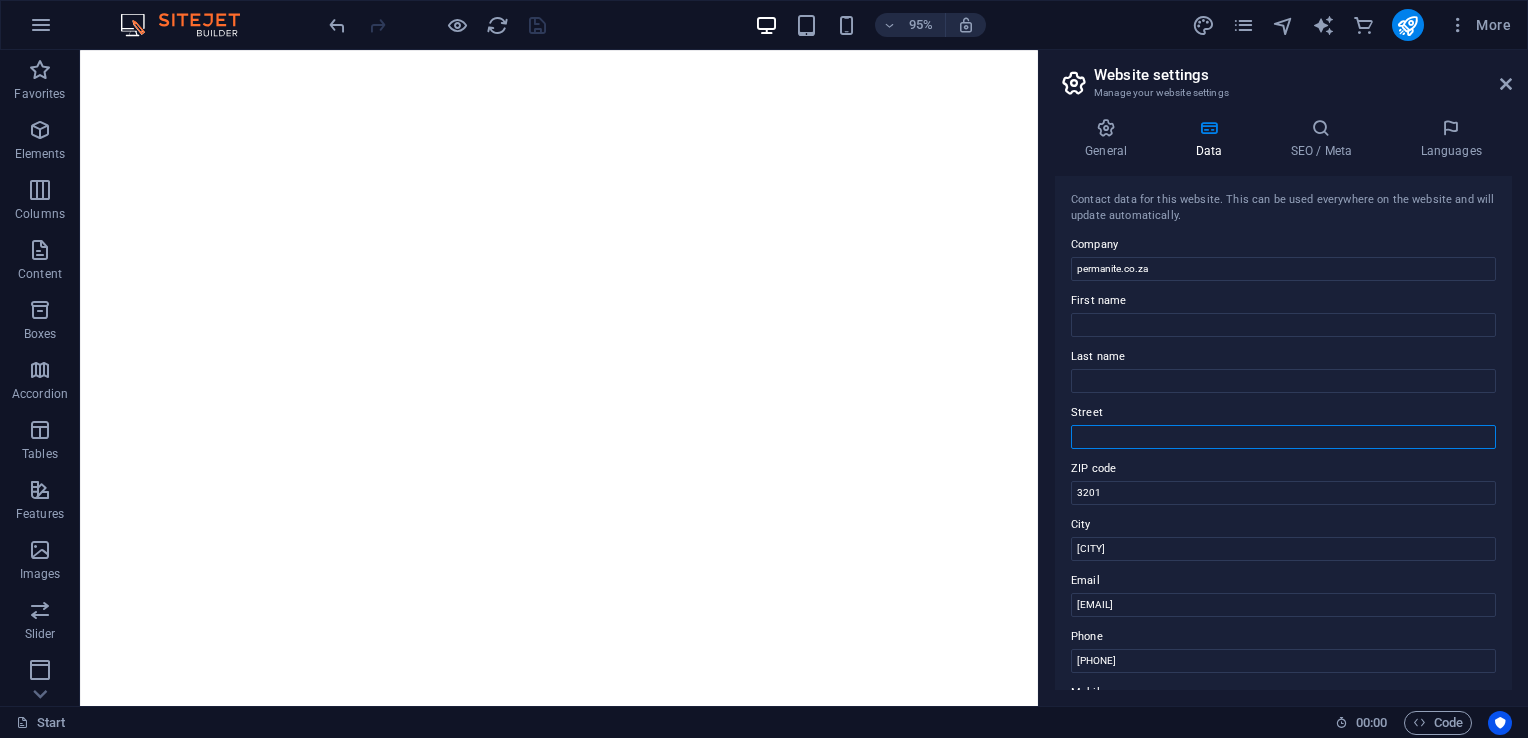 click on "Street" at bounding box center [1283, 437] 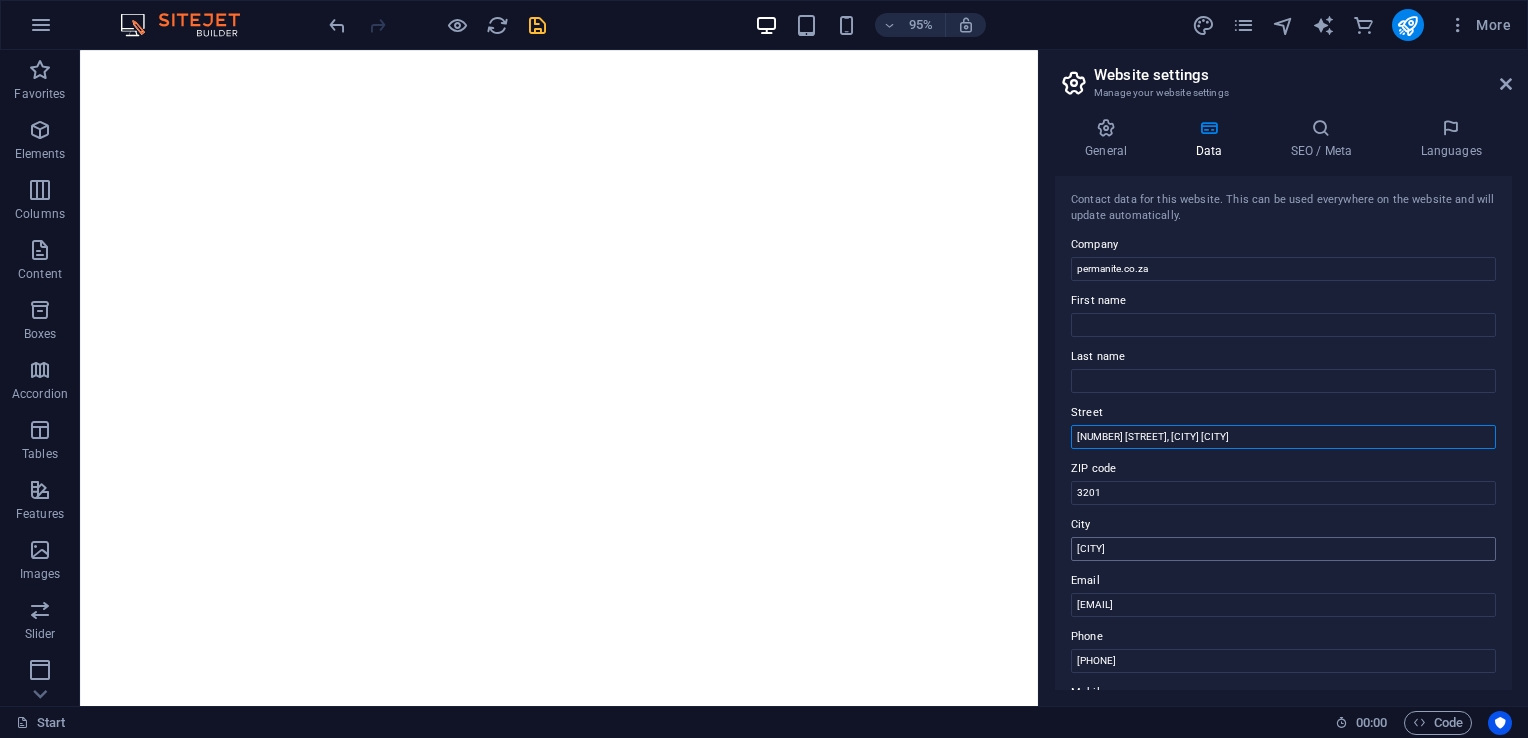 type on "[NUMBER] [STREET], [CITY] [CITY]" 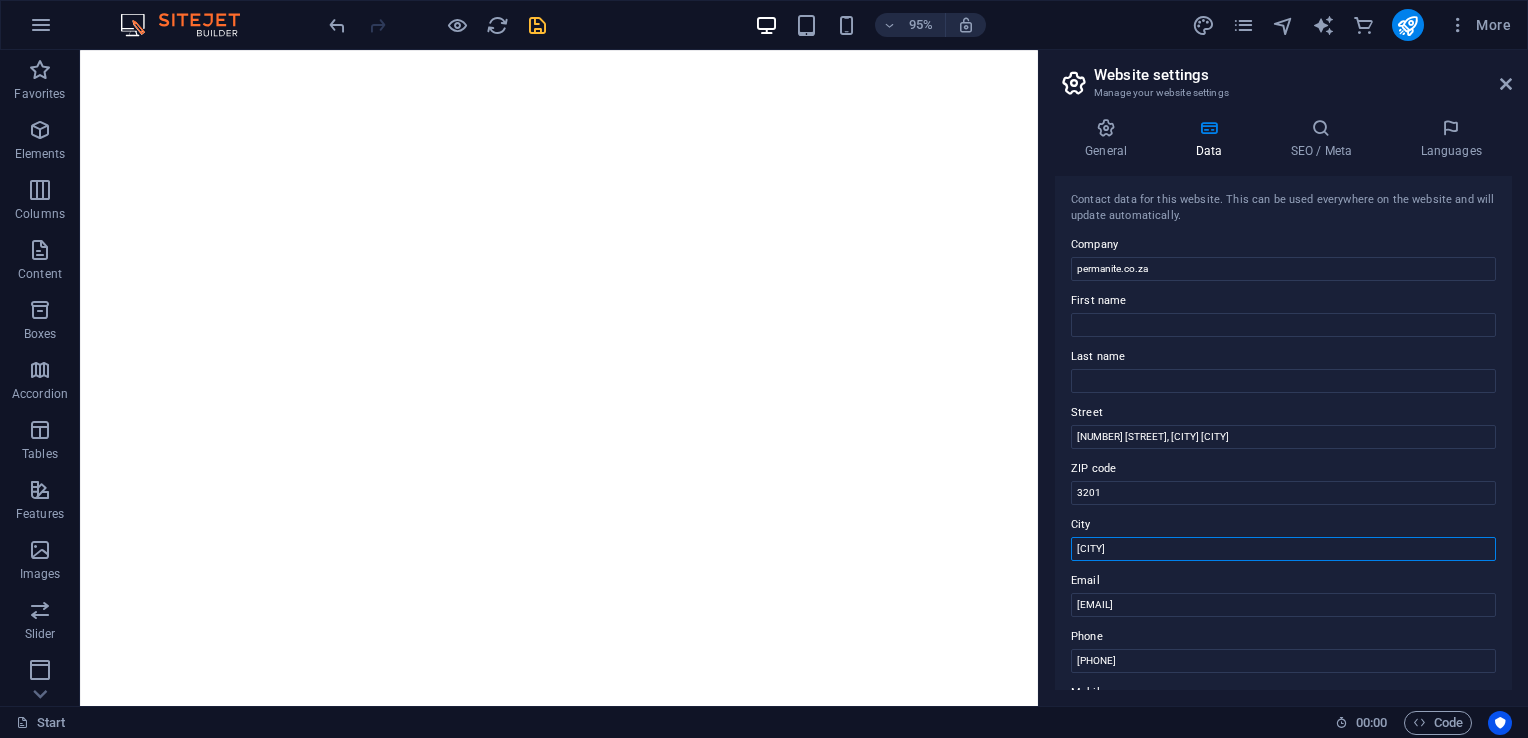 drag, startPoint x: 1171, startPoint y: 546, endPoint x: 1071, endPoint y: 546, distance: 100 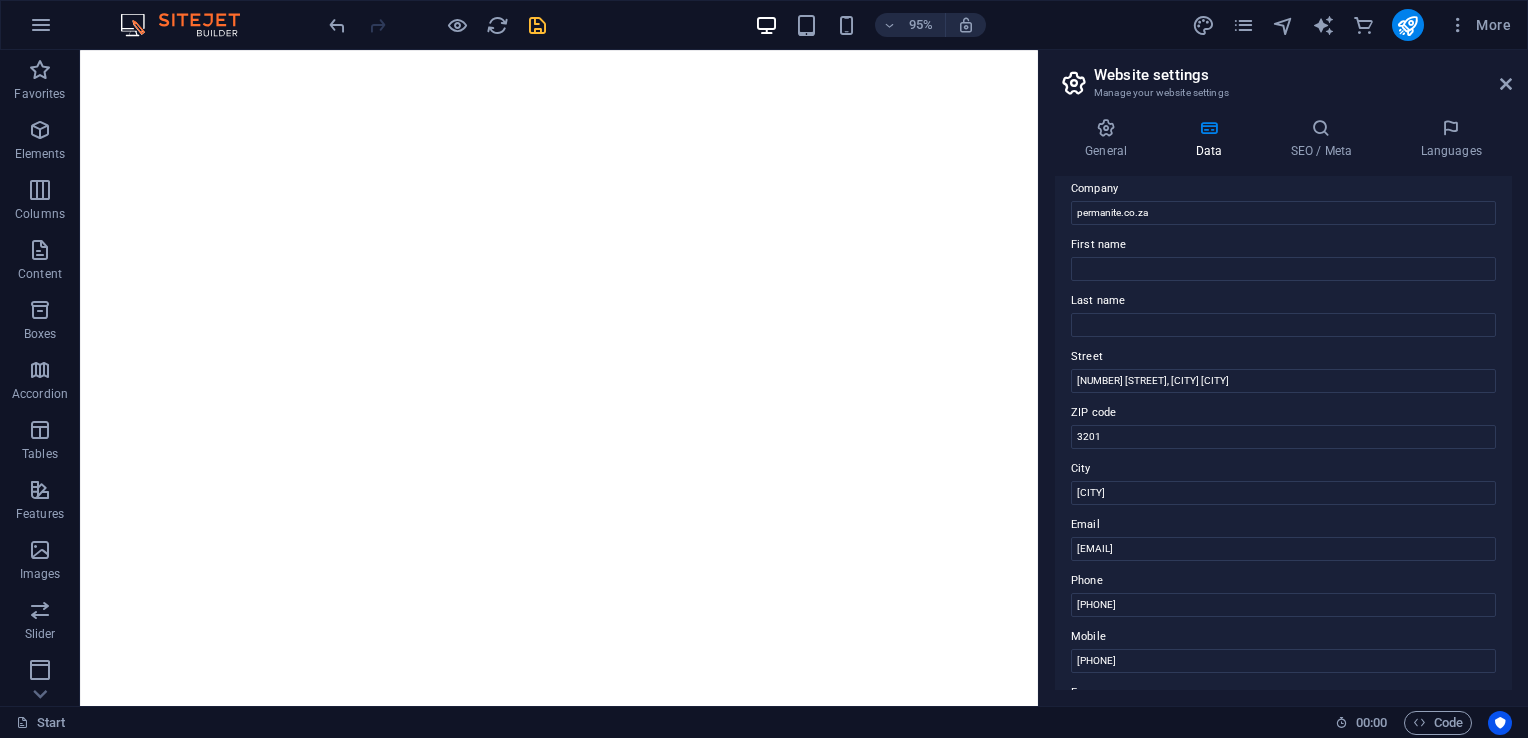 click on "Last name" at bounding box center [1283, 301] 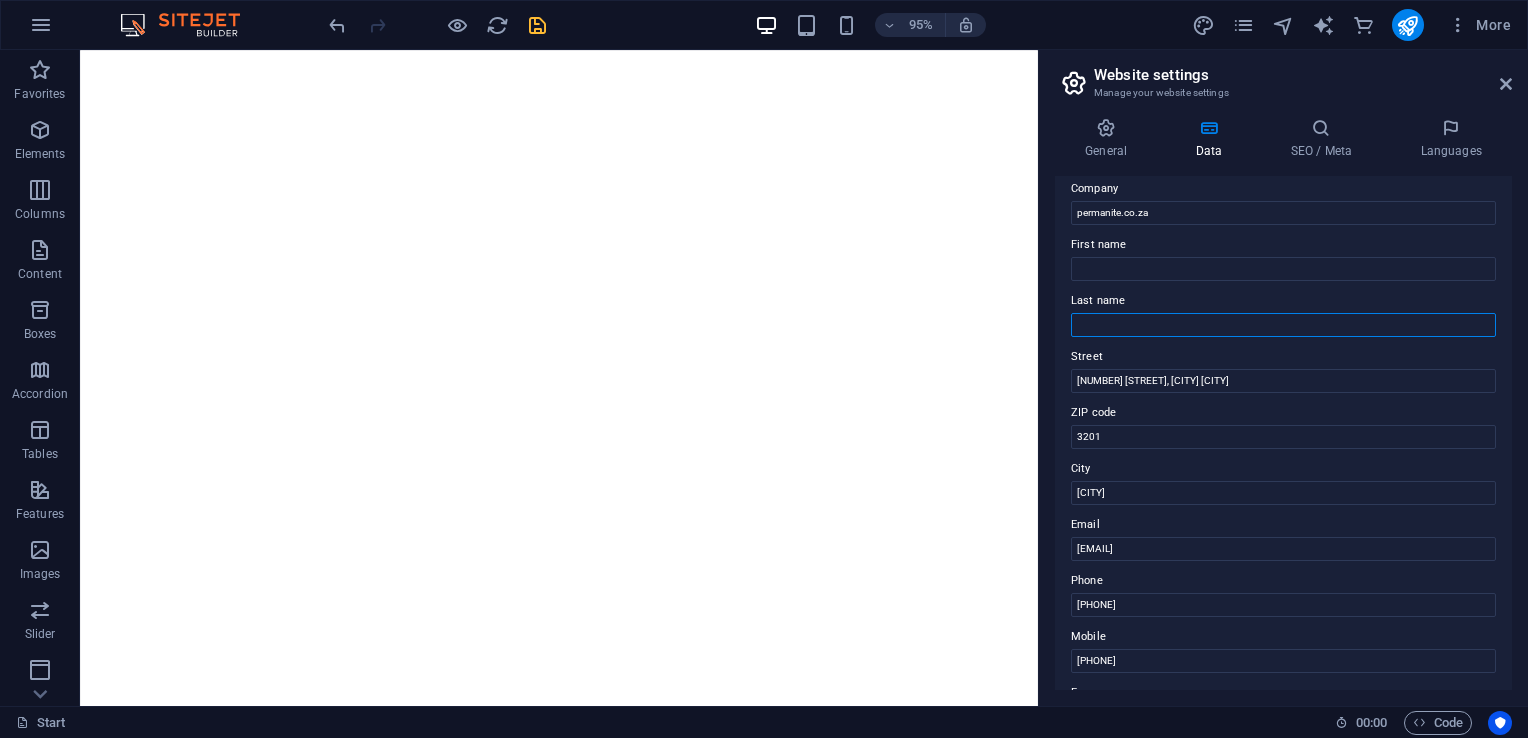 click on "Last name" at bounding box center (1283, 325) 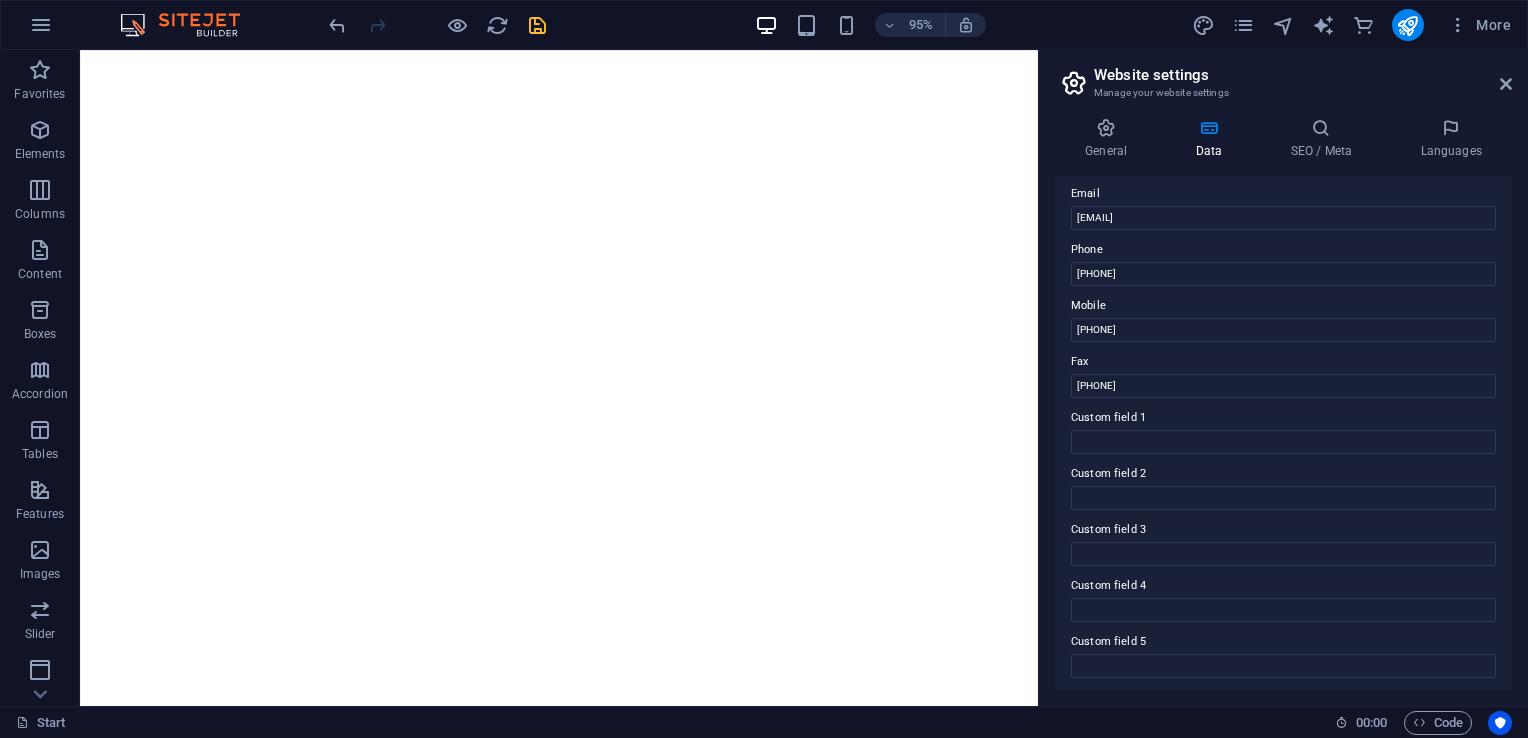 scroll, scrollTop: 445, scrollLeft: 0, axis: vertical 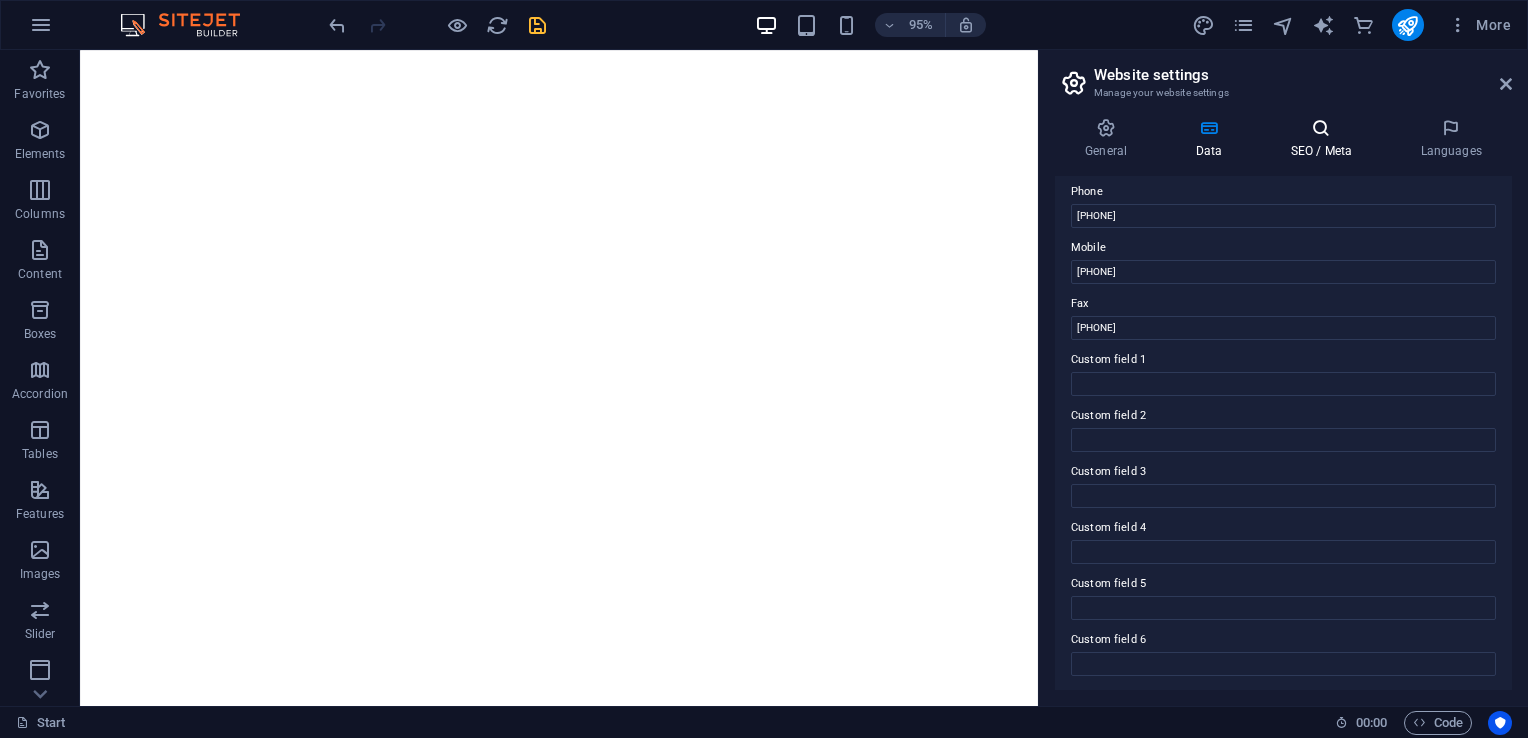 click at bounding box center (1321, 128) 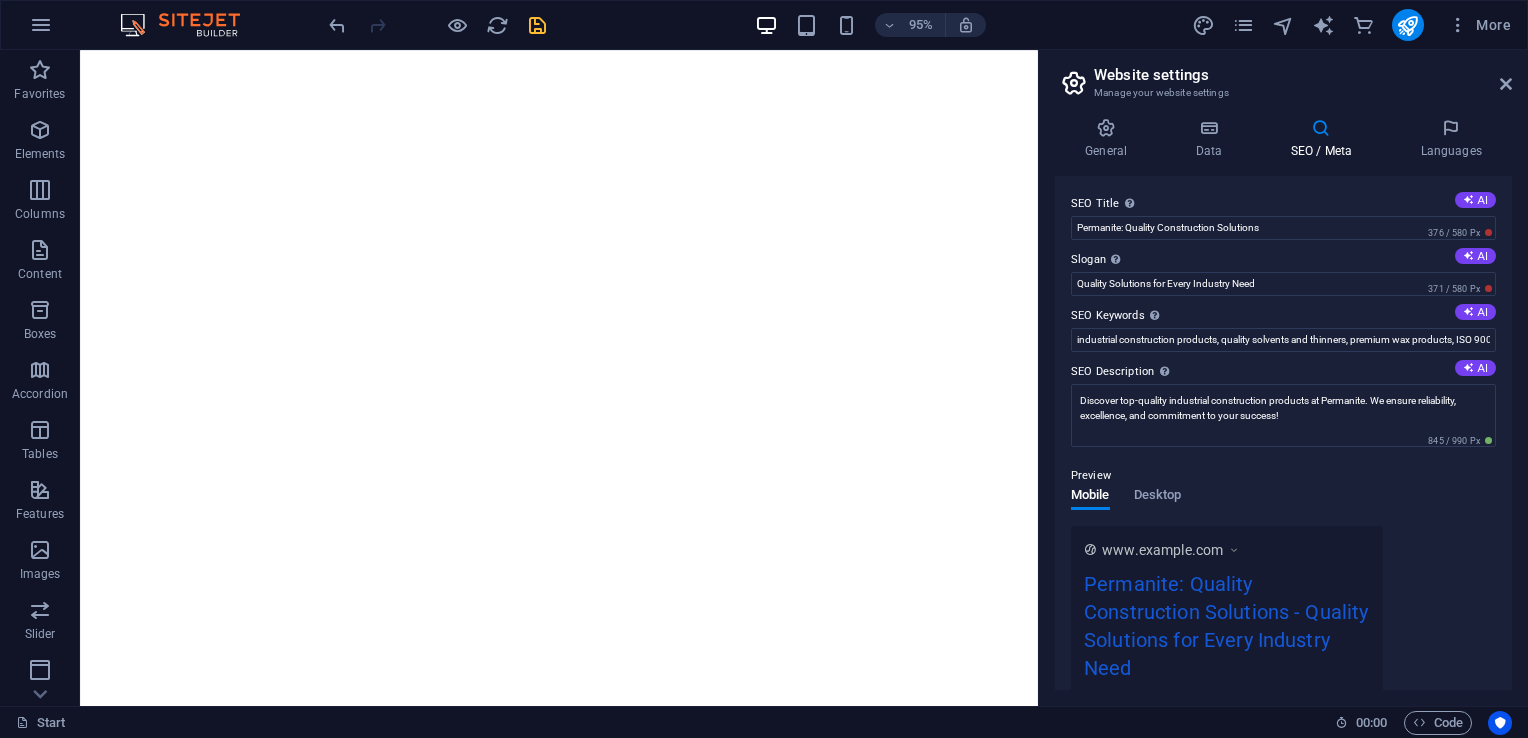 scroll, scrollTop: 336, scrollLeft: 0, axis: vertical 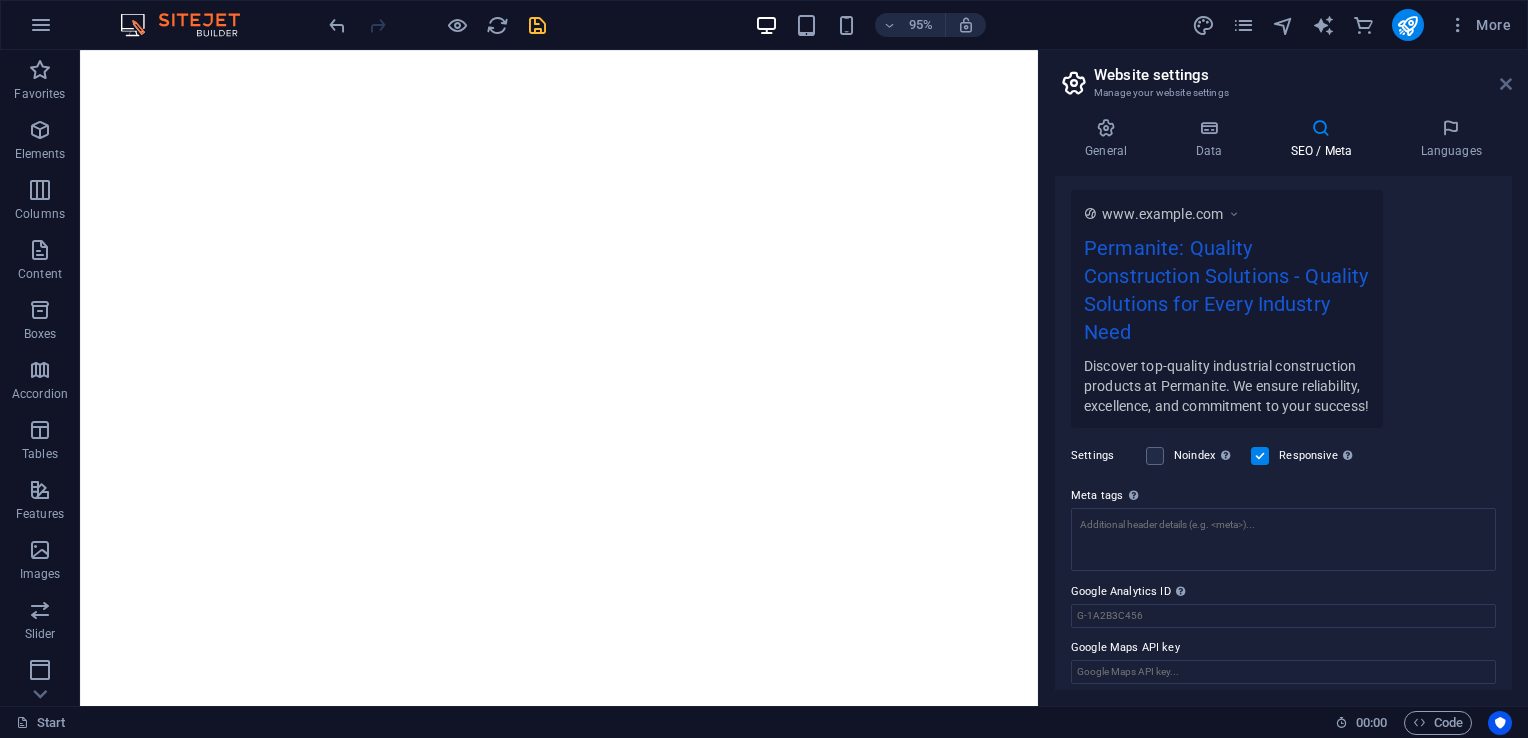 click at bounding box center [1506, 84] 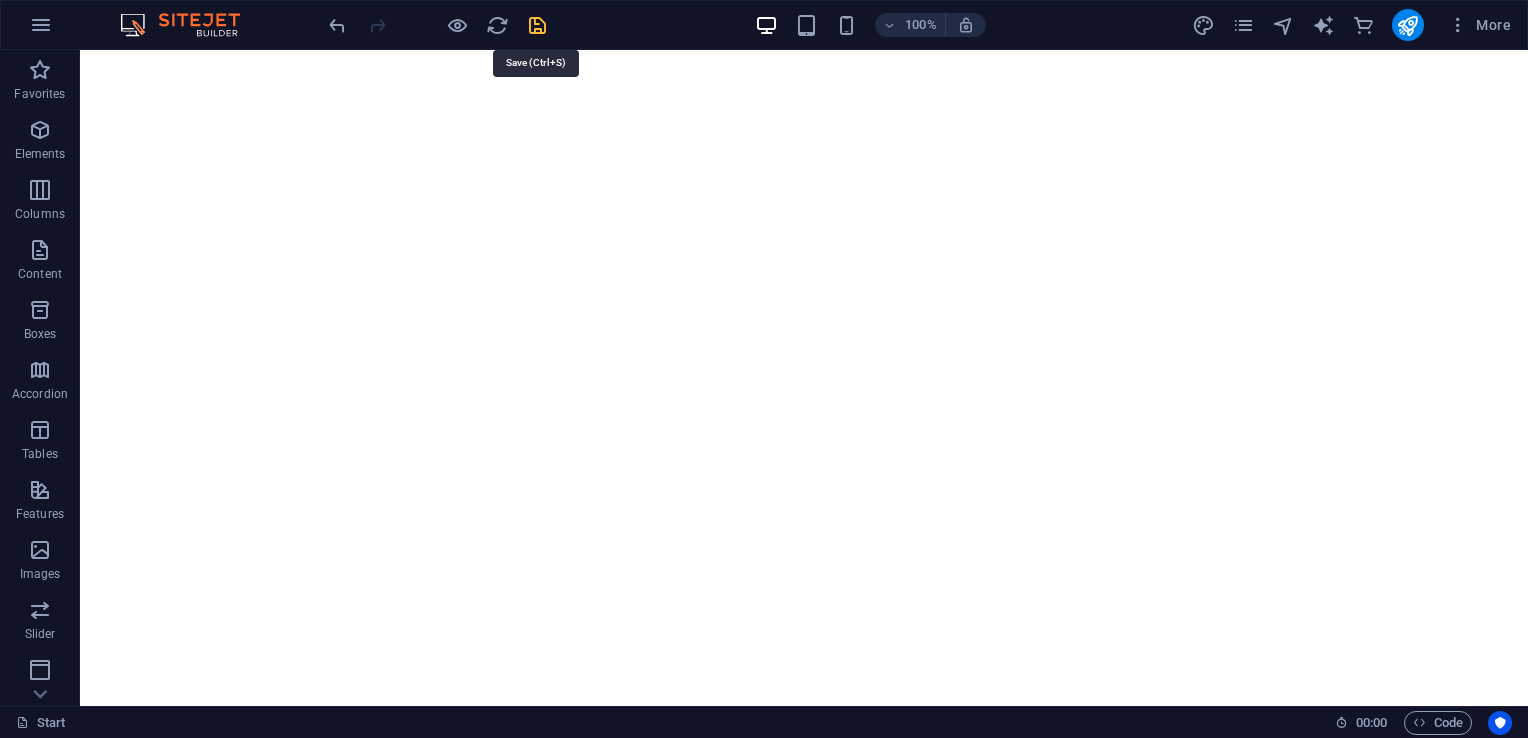 click at bounding box center [537, 25] 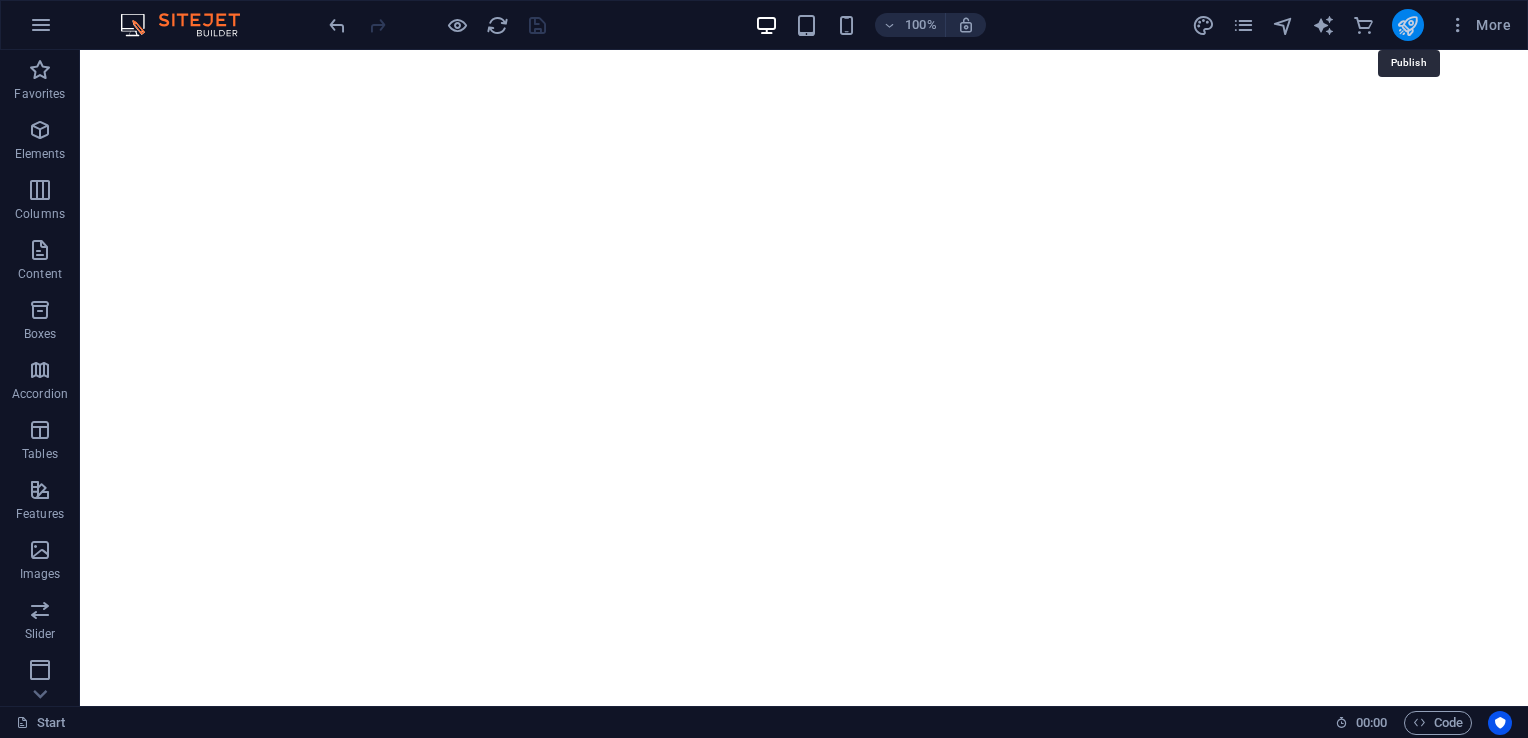 click at bounding box center [1407, 25] 